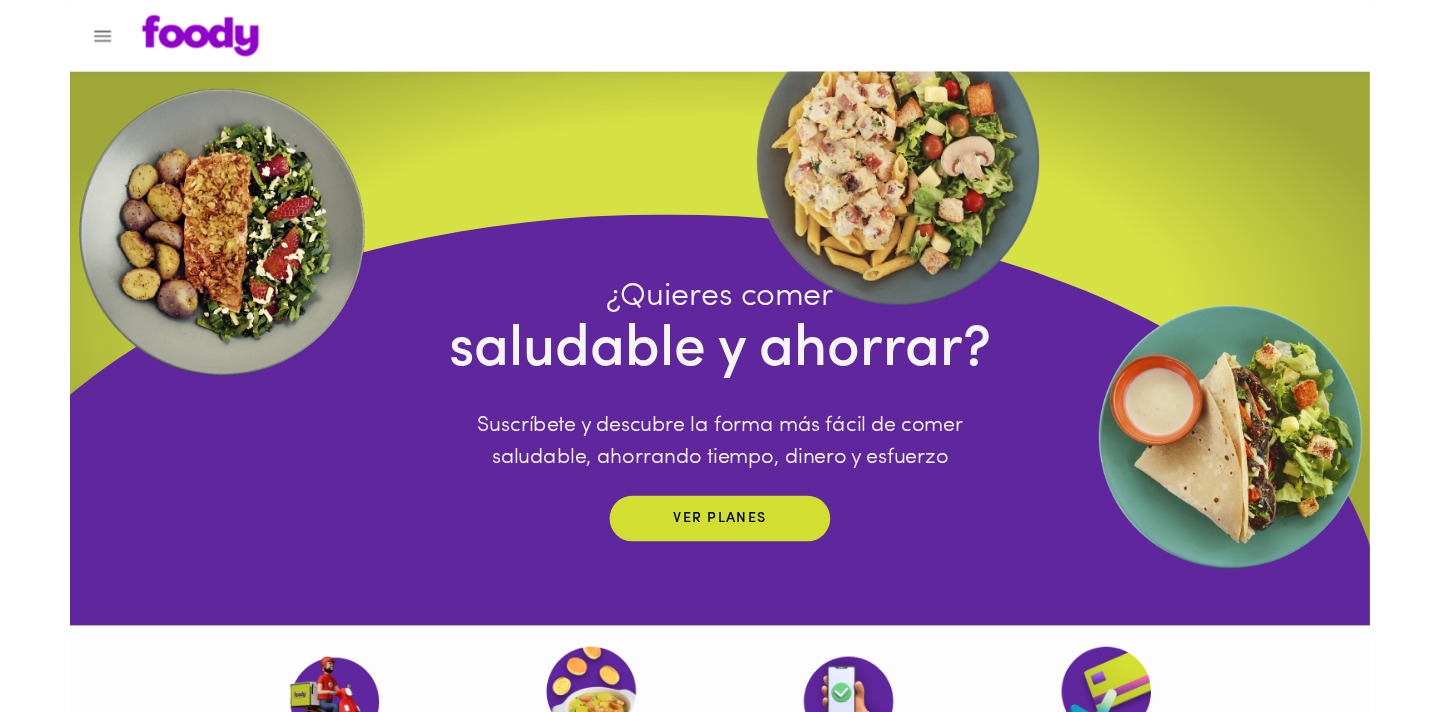 scroll, scrollTop: 0, scrollLeft: 0, axis: both 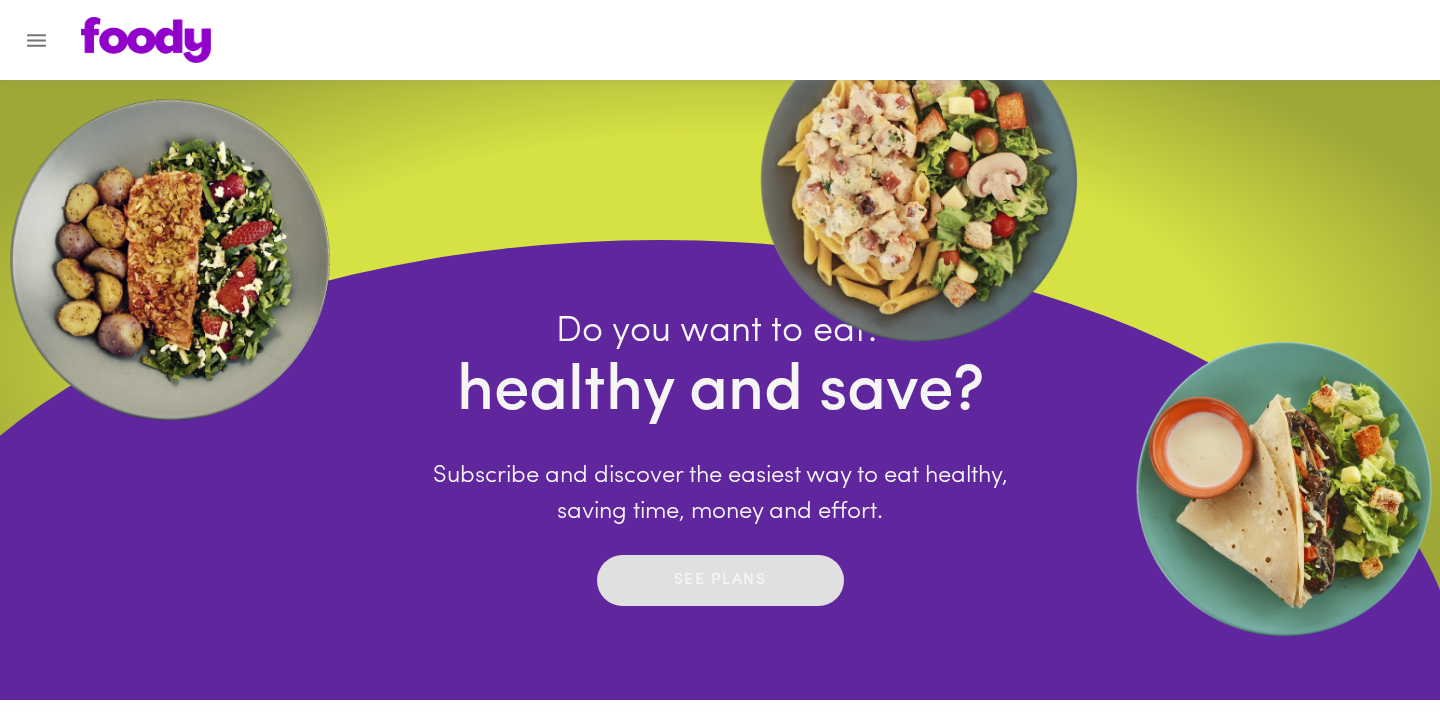 click on "See plans" at bounding box center [720, 580] 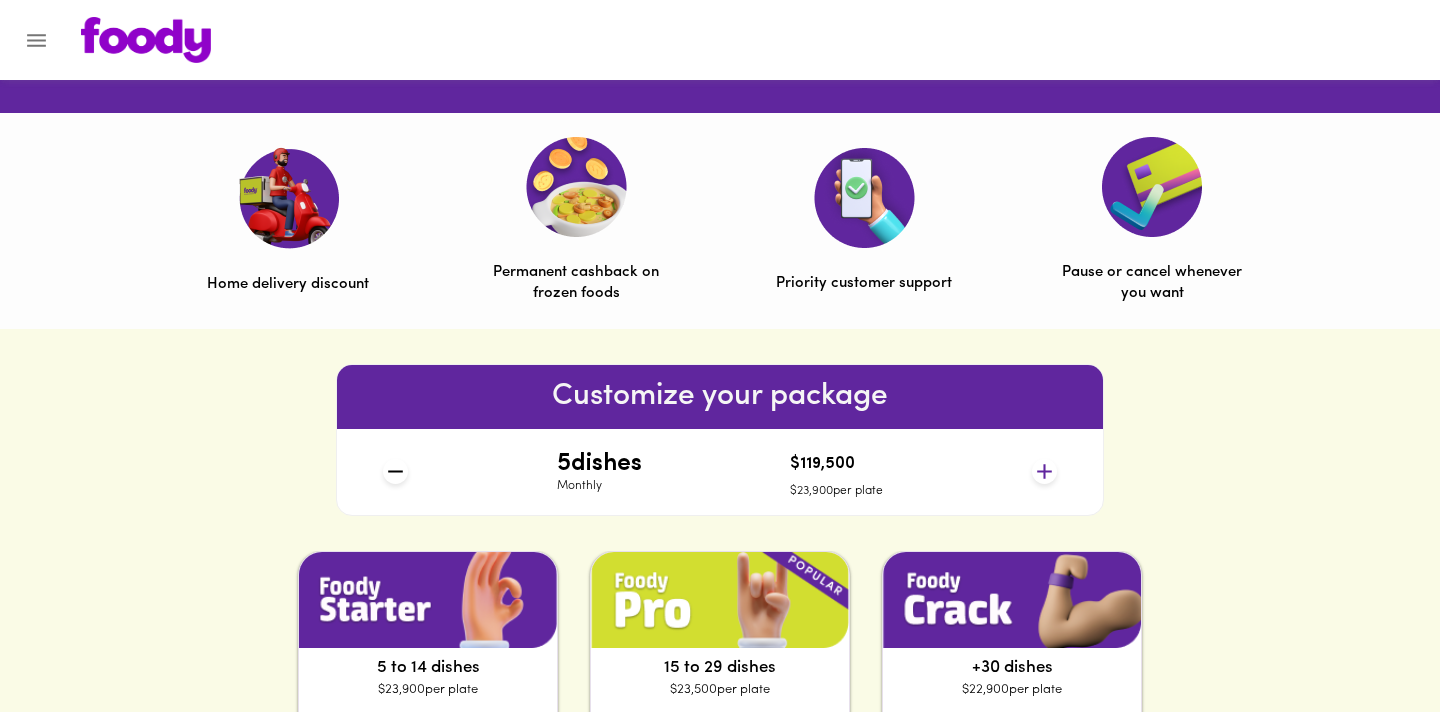 scroll, scrollTop: 700, scrollLeft: 0, axis: vertical 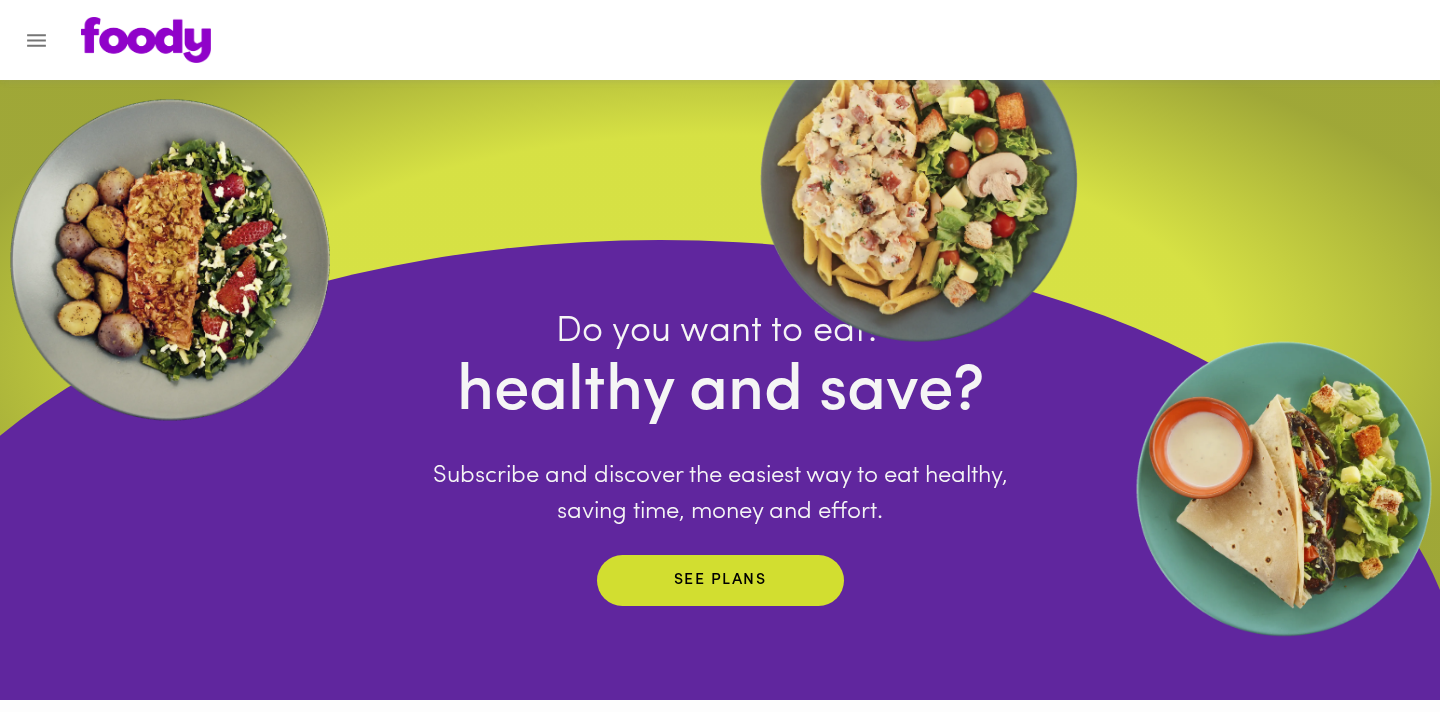 click 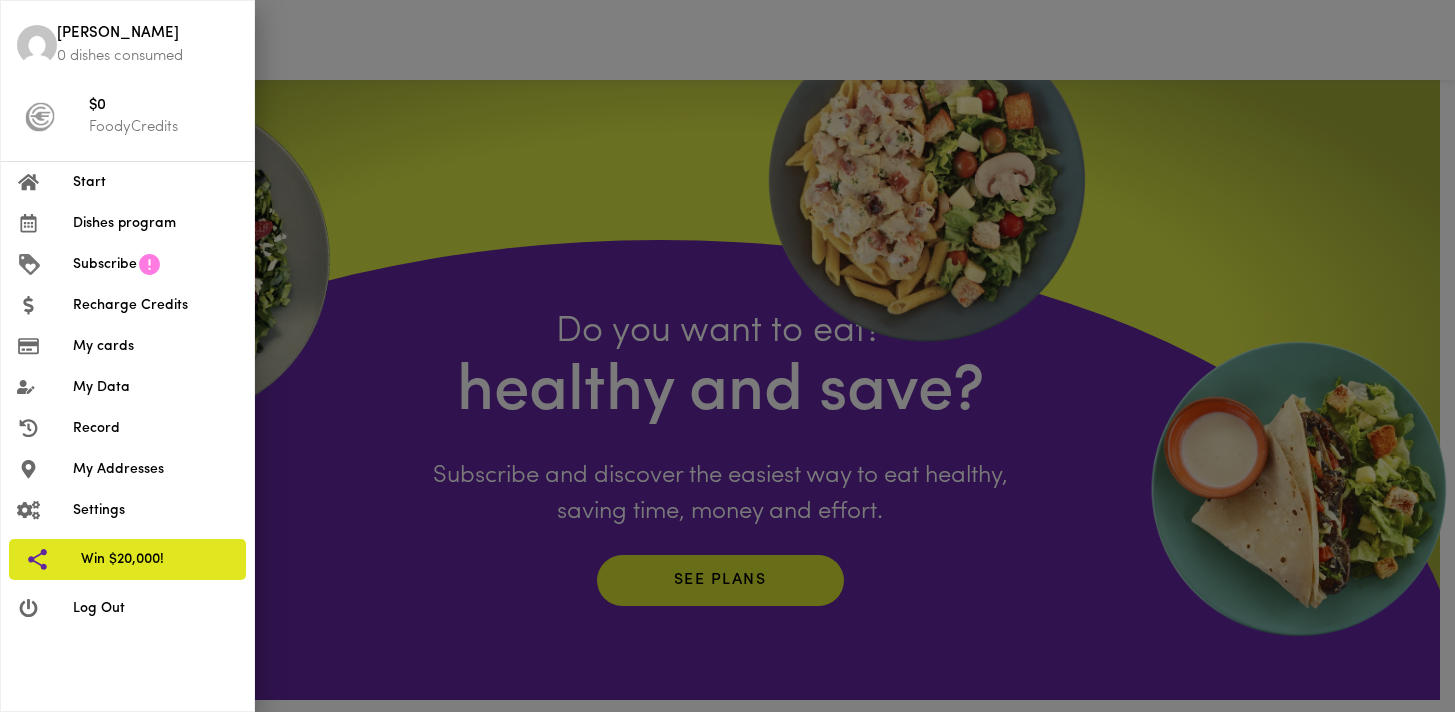 click on "Dishes program" at bounding box center (124, 223) 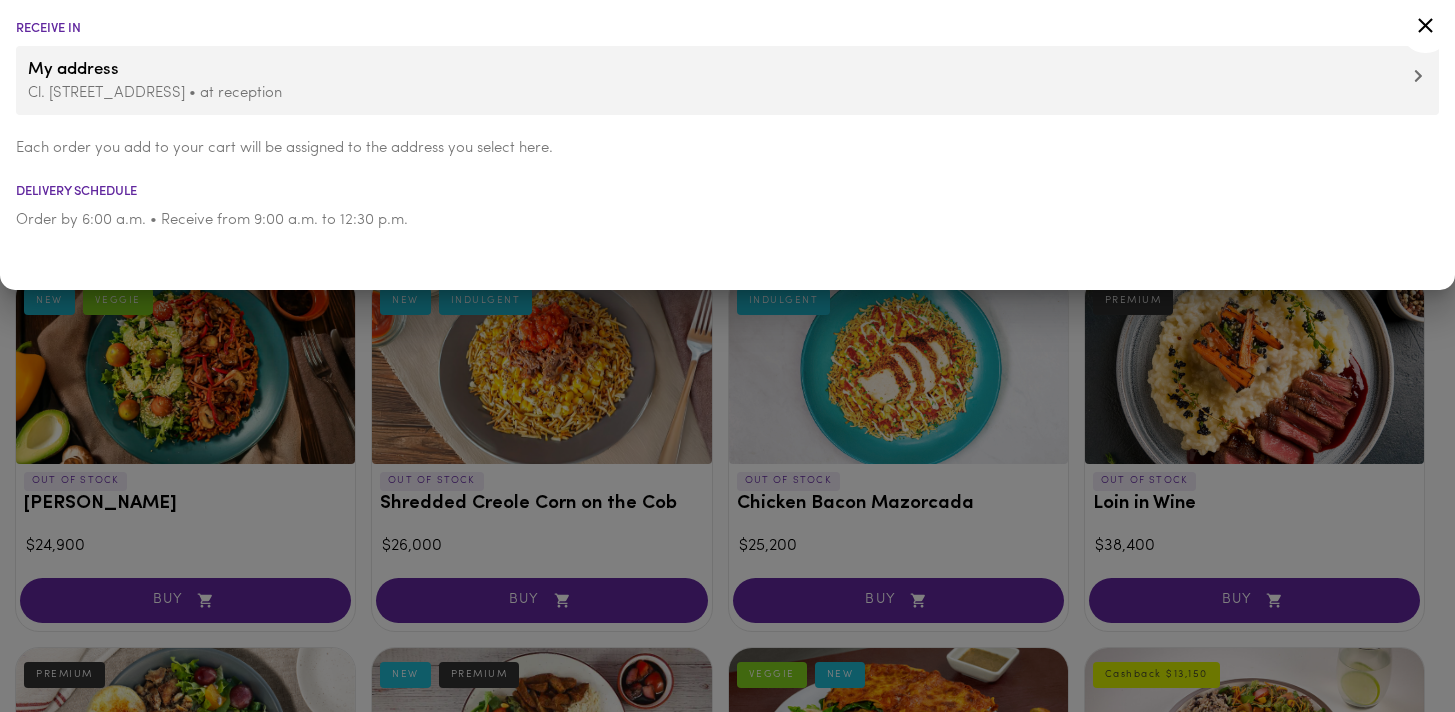 click 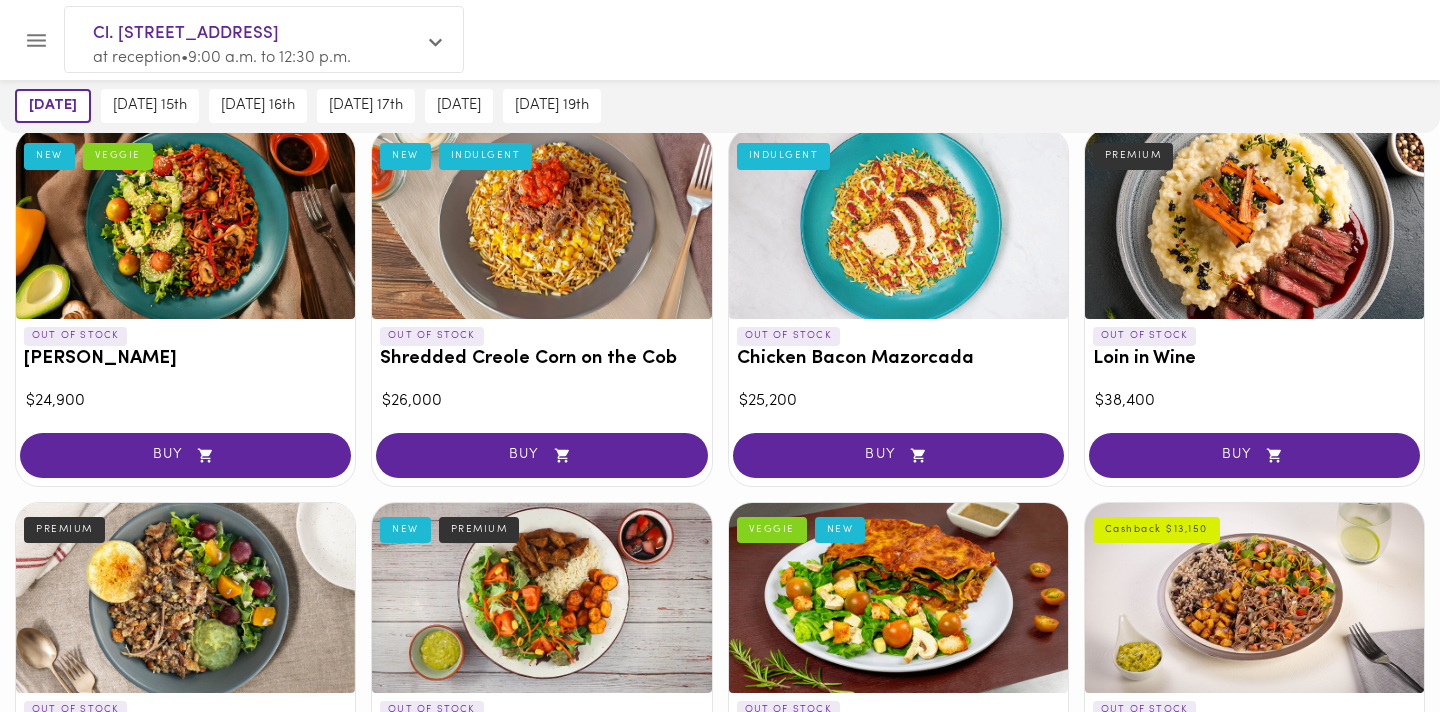 scroll, scrollTop: 0, scrollLeft: 0, axis: both 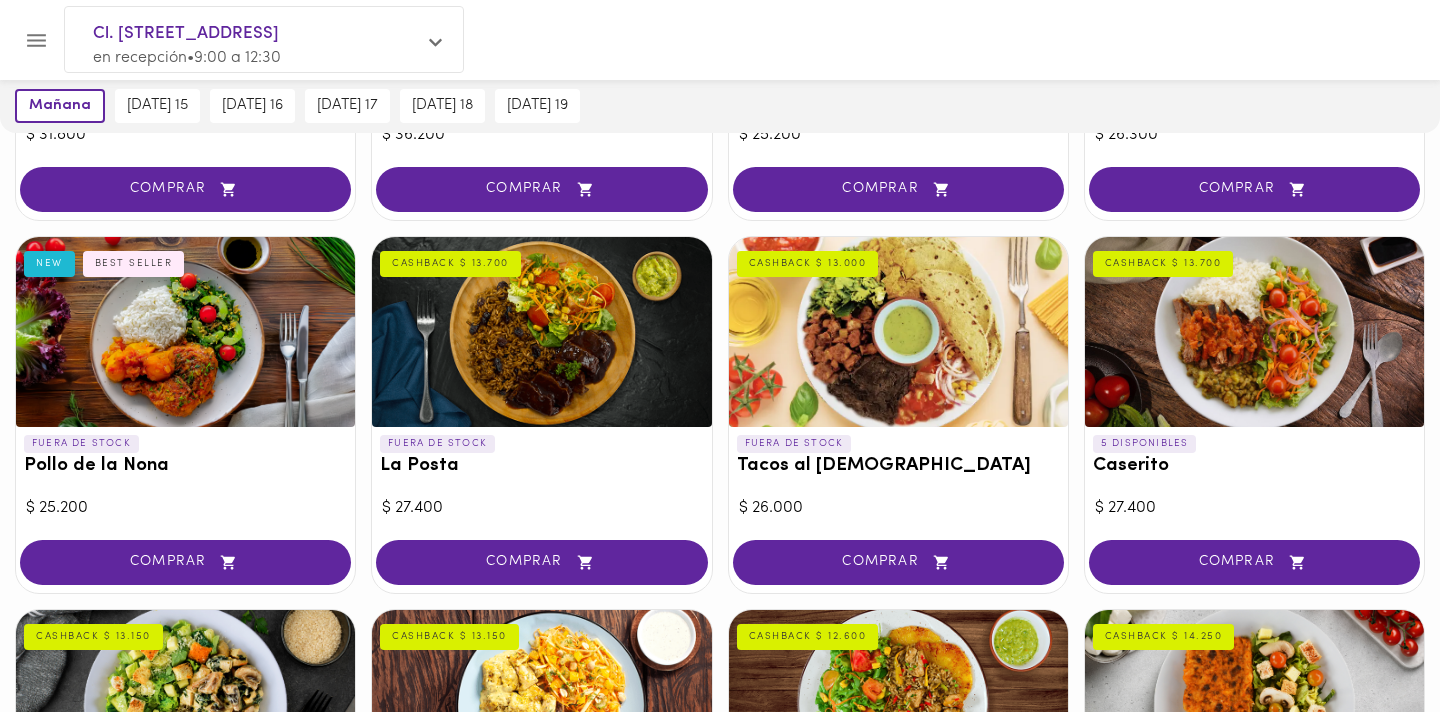 click on "Caserito" at bounding box center [1254, 466] 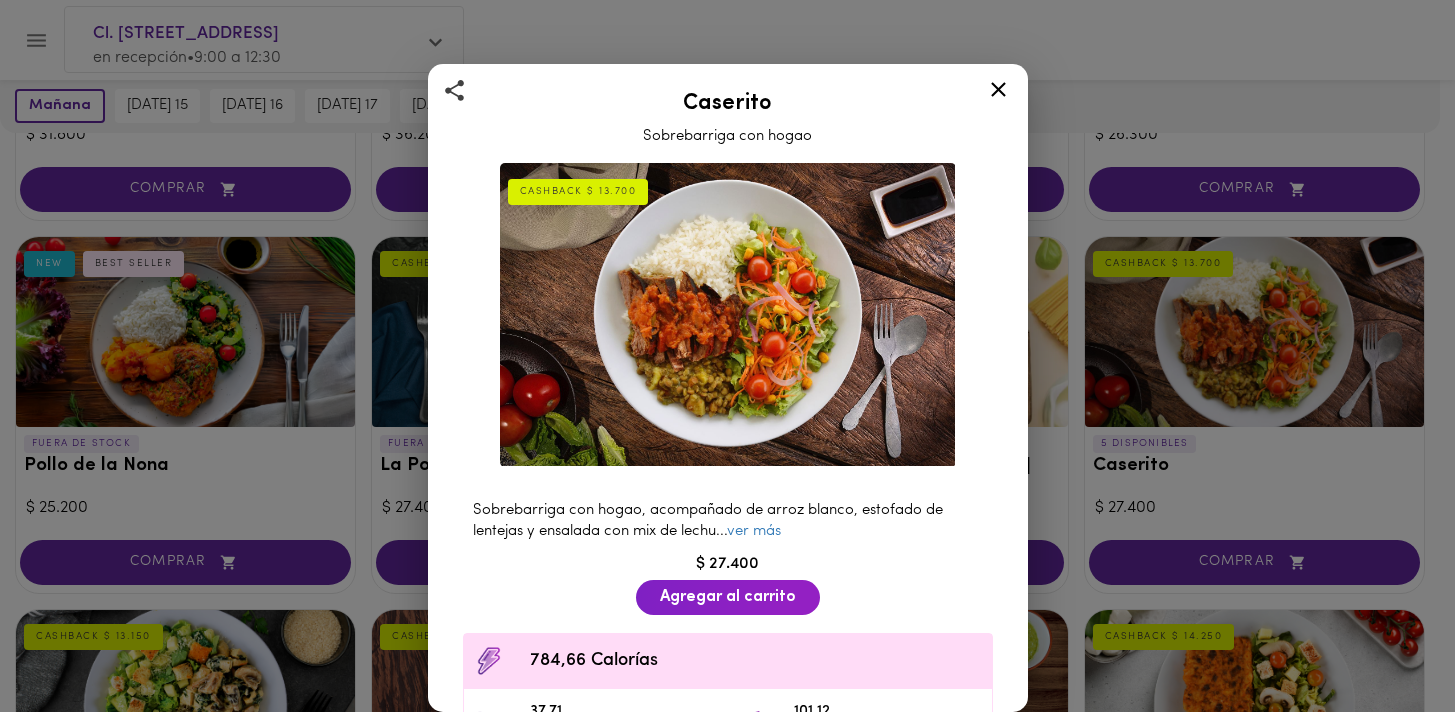 click 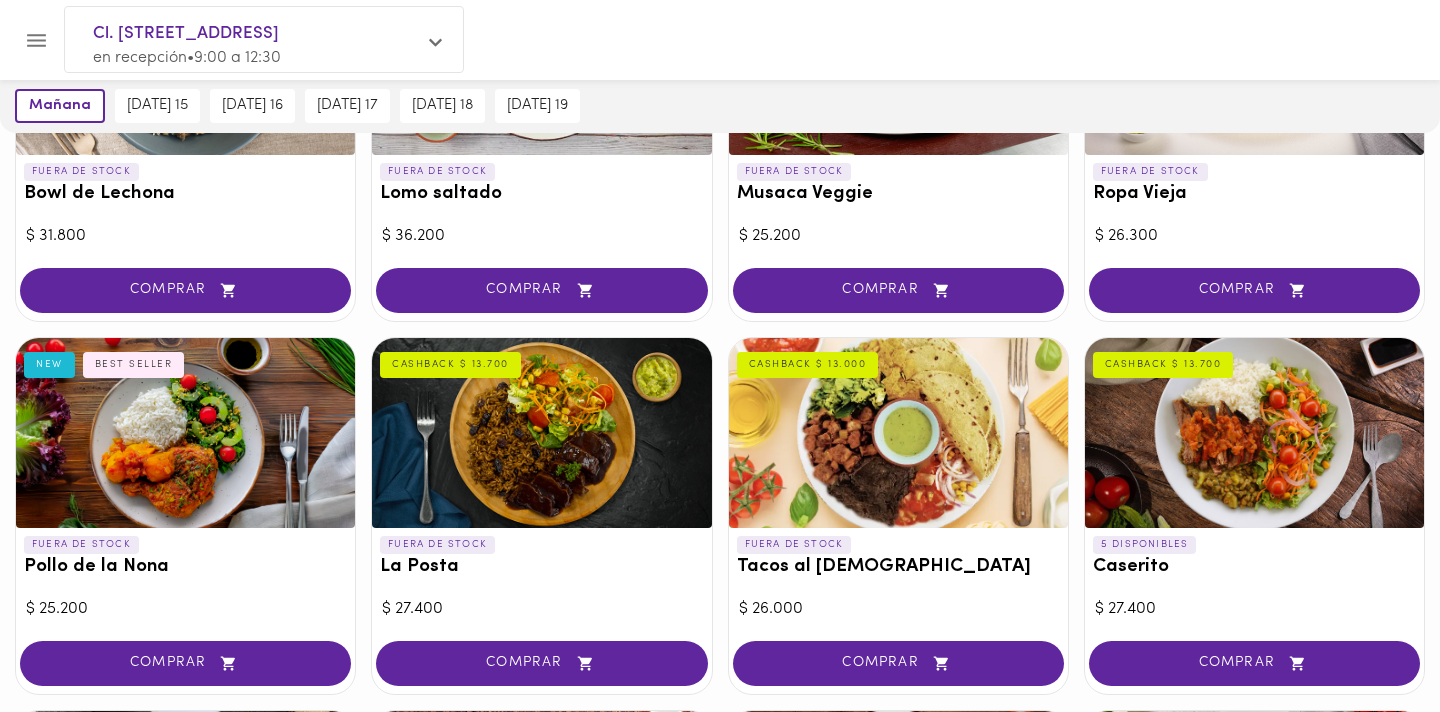 scroll, scrollTop: 735, scrollLeft: 0, axis: vertical 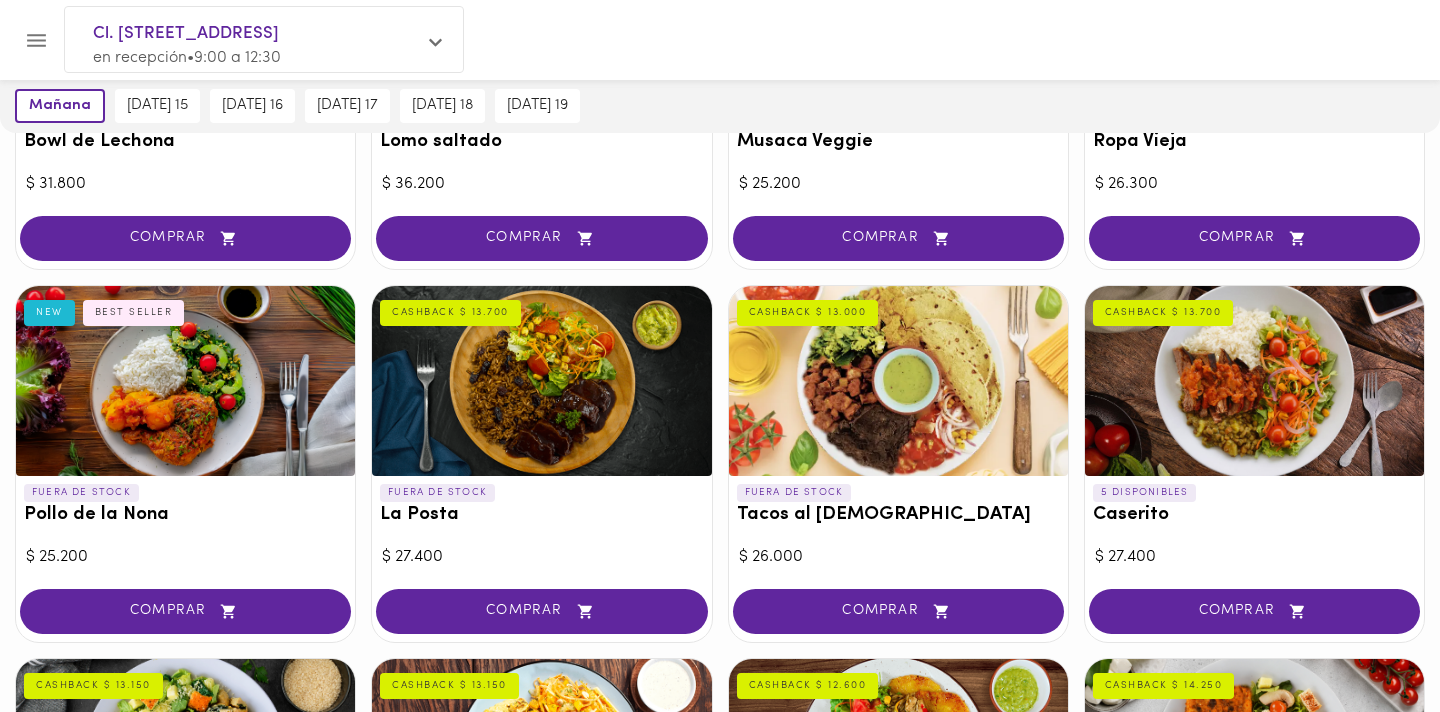 click at bounding box center [1254, 381] 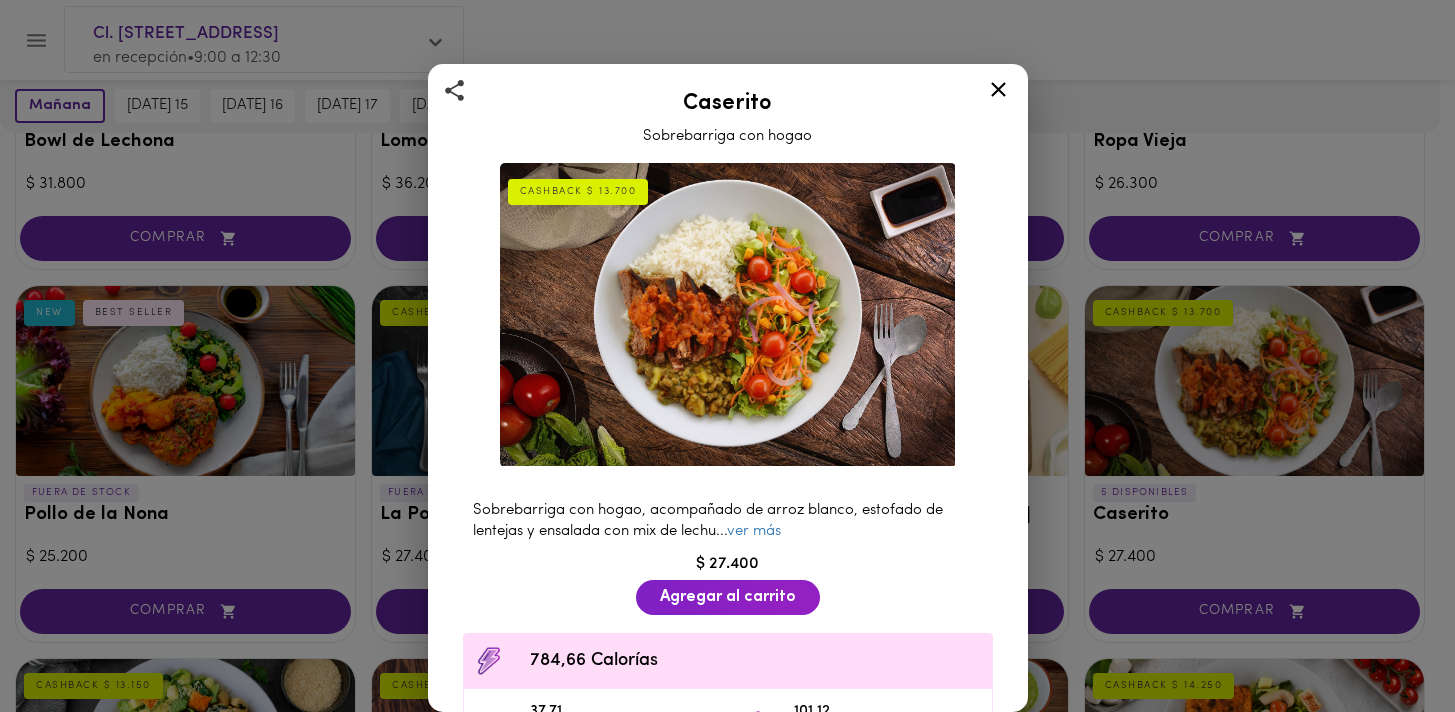 click 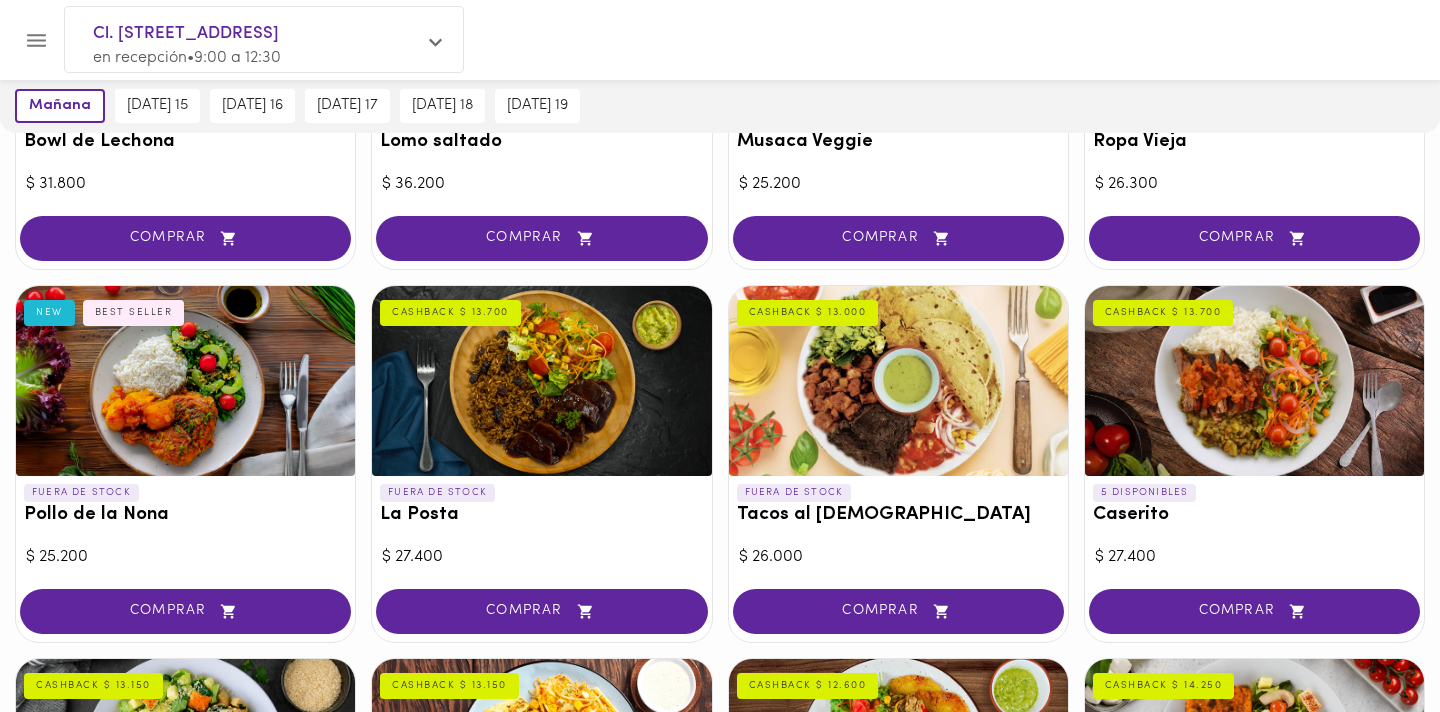 click on "[DATE] 15" at bounding box center [157, 106] 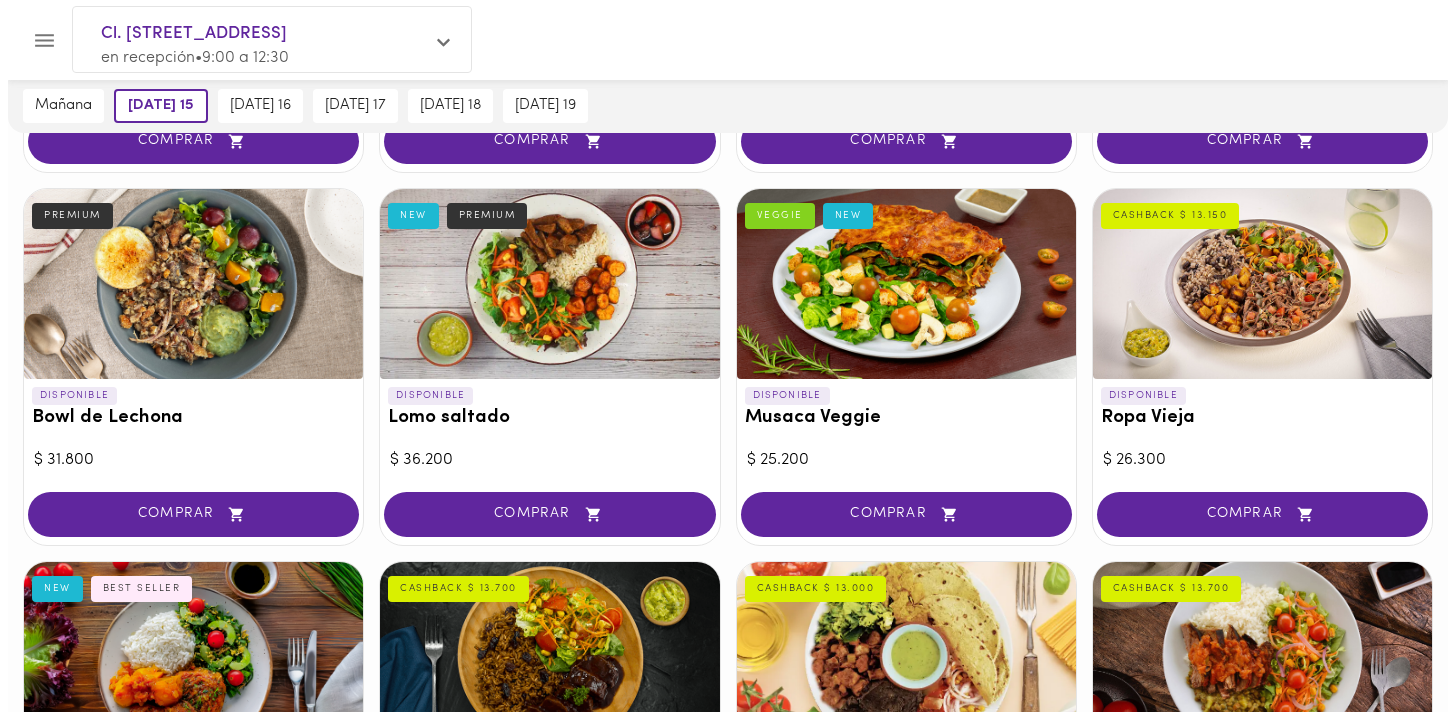 scroll, scrollTop: 521, scrollLeft: 0, axis: vertical 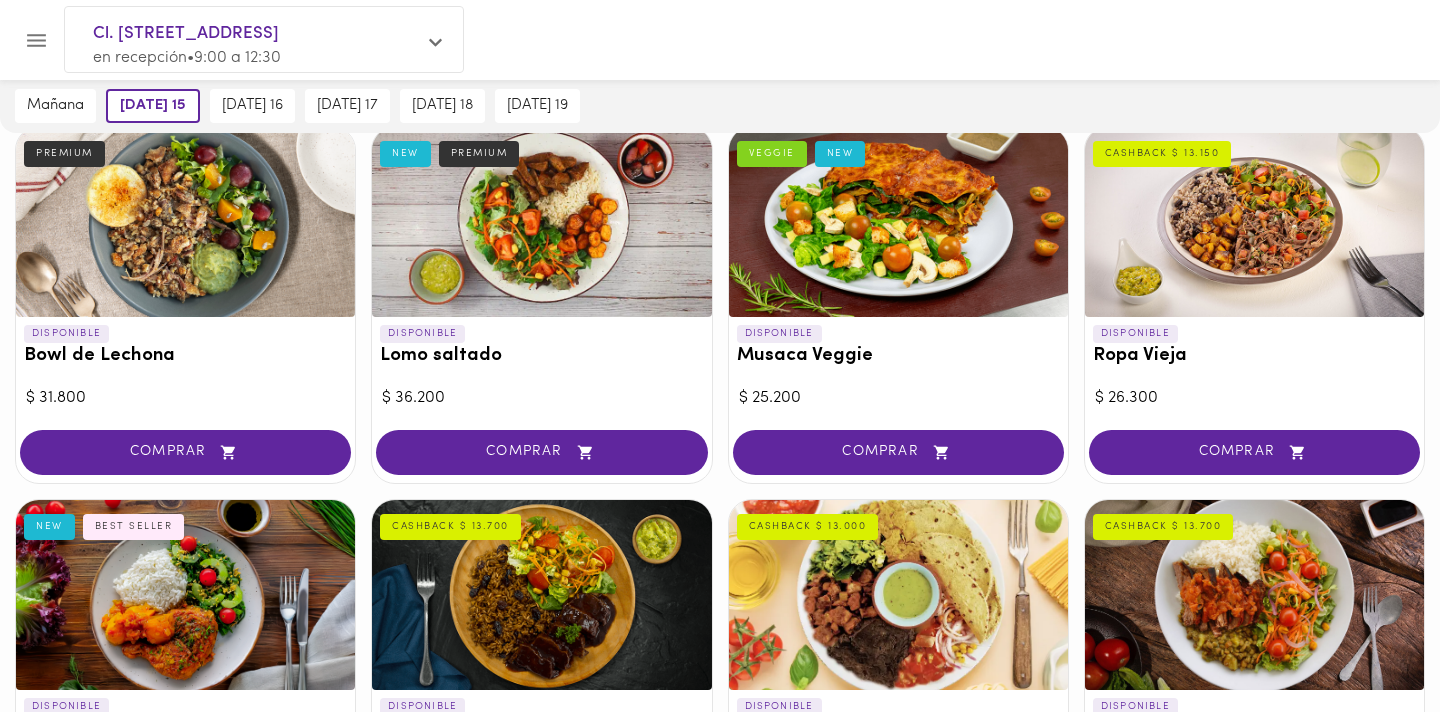 click at bounding box center [541, 222] 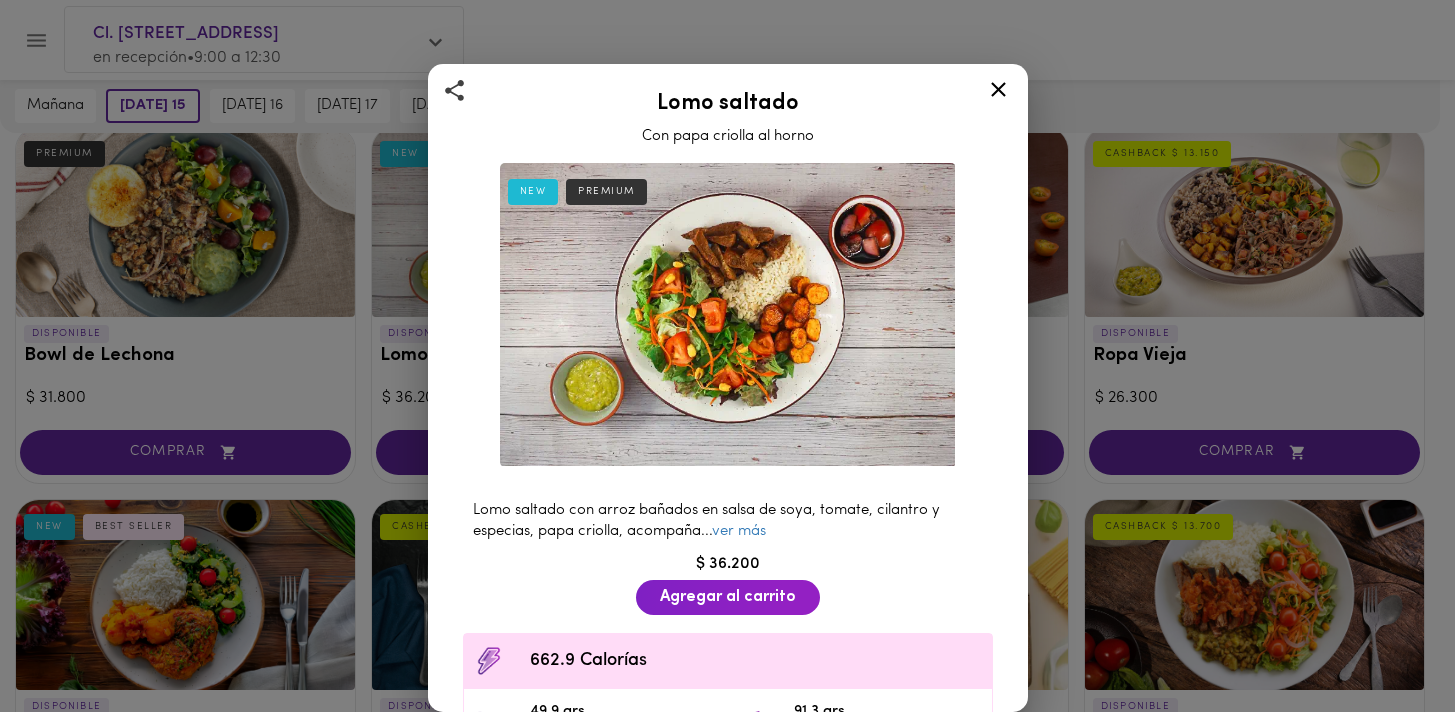 click on "Lomo saltado   Con papa criolla al horno NEW PREMIUM Lomo saltado con arroz bañados en salsa de soya, tomate, cilantro y especias, papa criolla, acompaña ...  ver más $ 36.200 Agregar al carrito 662.9 Calorías 49.9 grs Proteína 91.3 grs Carbs 10.6 grs Grasa 602.9 Sodio Ingredientes Tomate, Zanahoria, Mix de lechugas, Maíz tostado, Arroz, Pasta de ajo, Aceite vegetal, Sal, Carne de ...  ver más Contiene:   Soya, Vinagre, Paprika, Procesado en conjunto con frutos secos." at bounding box center (727, 356) 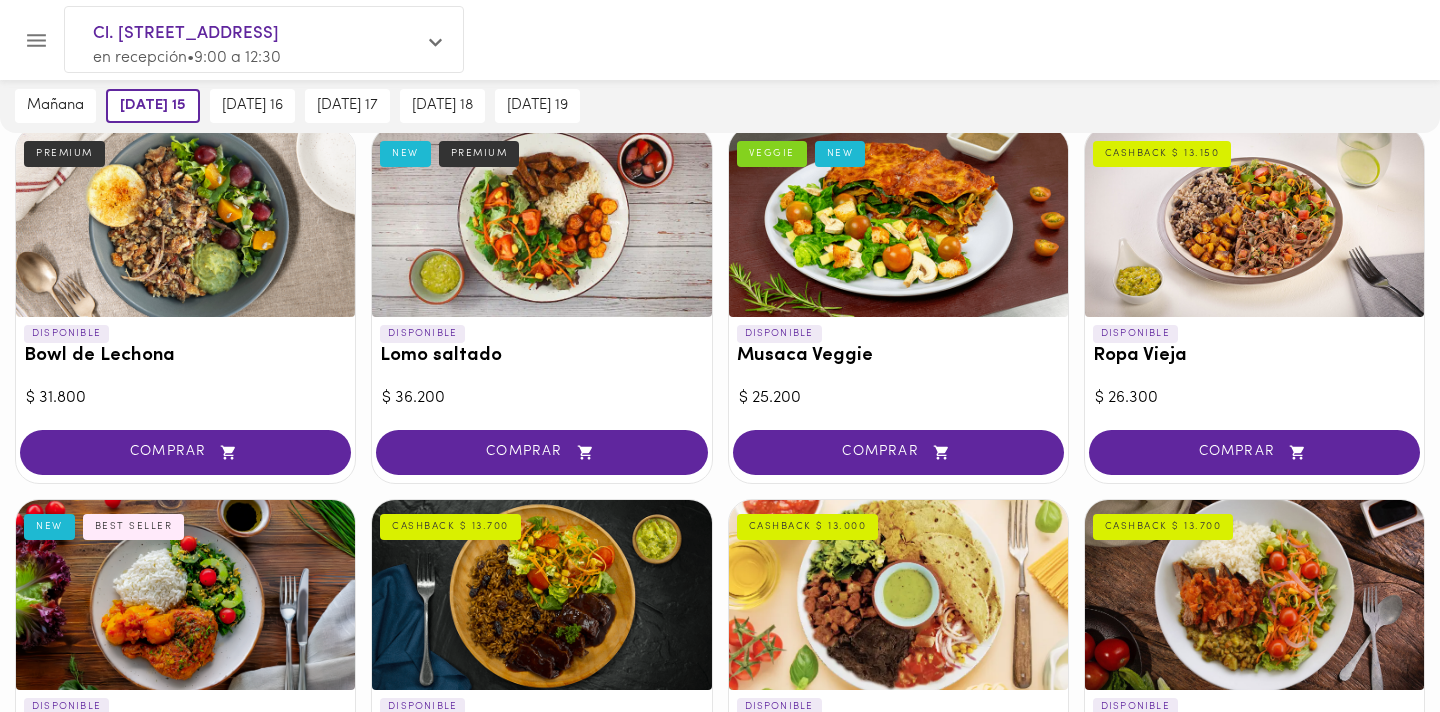 click at bounding box center (898, 222) 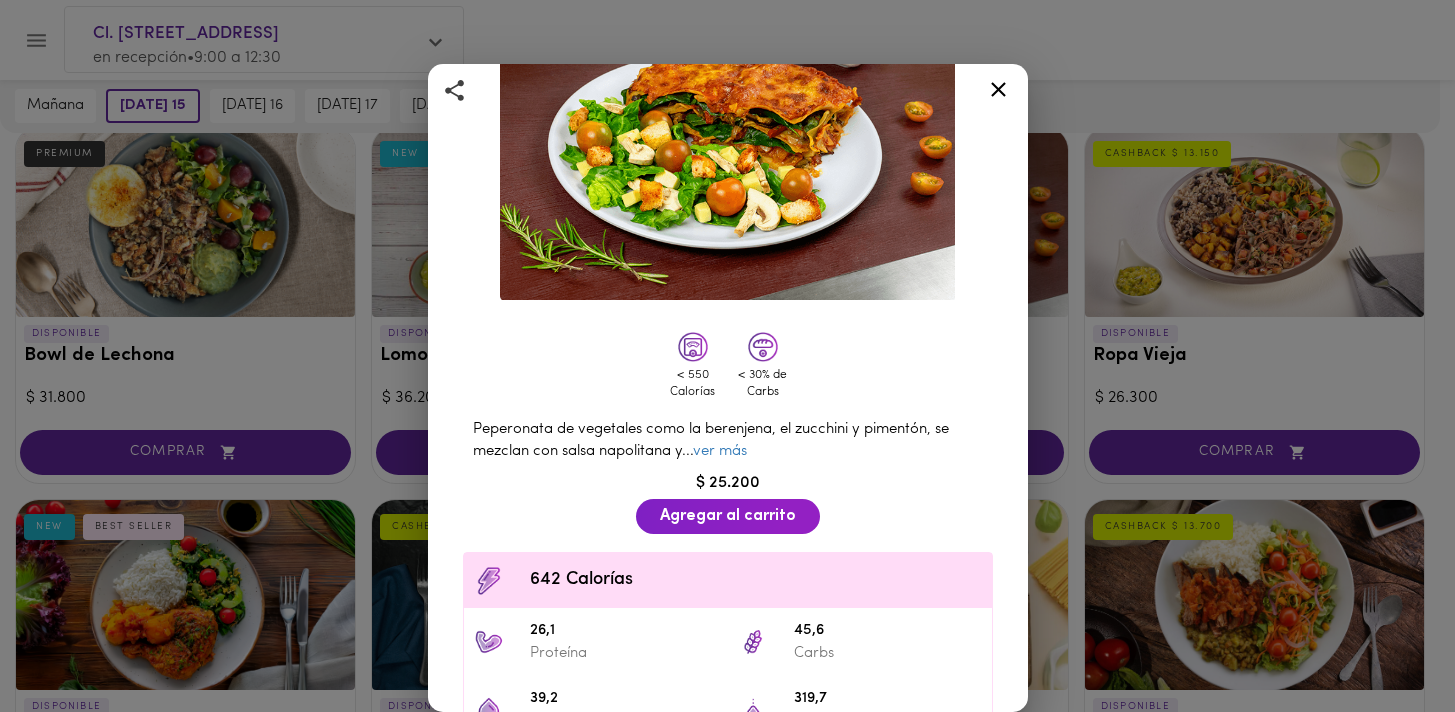 scroll, scrollTop: 192, scrollLeft: 0, axis: vertical 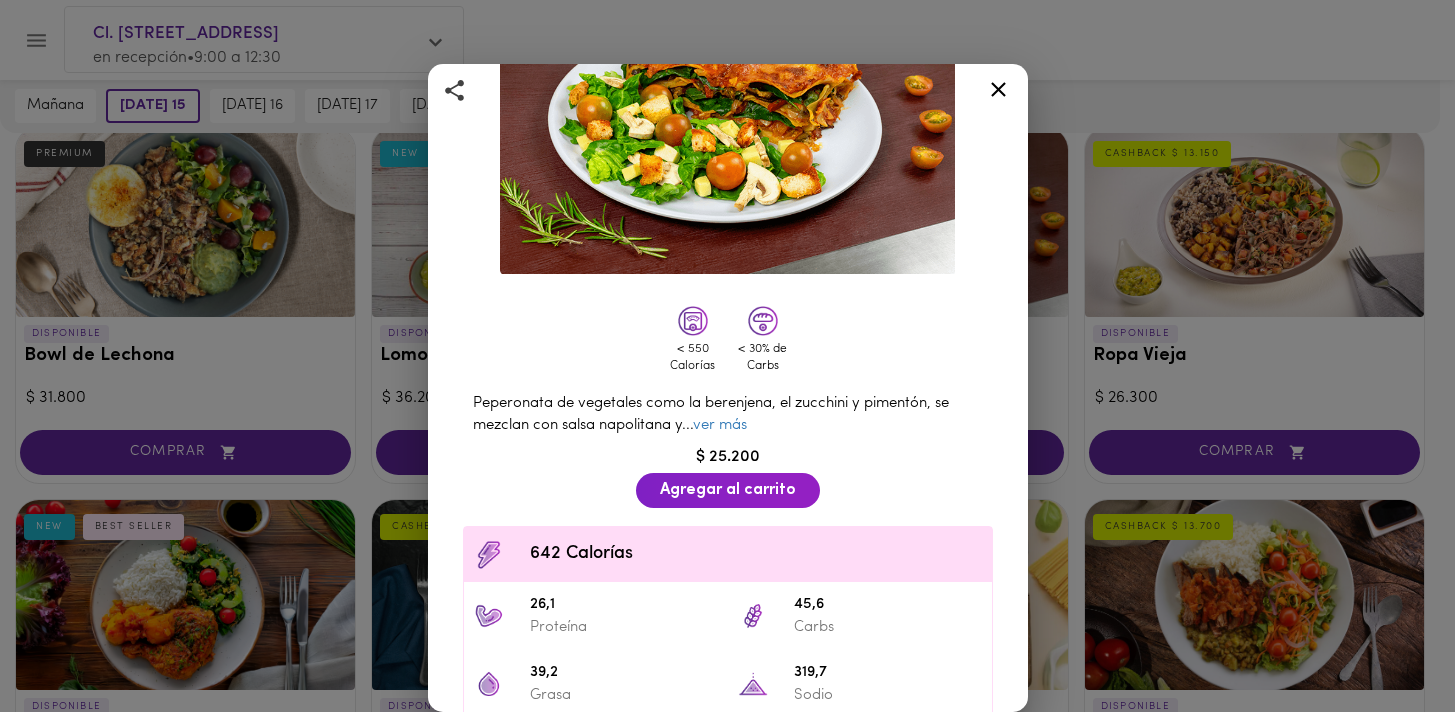 click on "Musaca Veggie   Gratinada con Queso Parmesano VEGGIE NEW < 550 Calorías < 30% de Carbs Peperonata de vegetales como la berenjena, el zucchini y pimentón, se mezclan con salsa napolitana y ...  ver más $ 25.200 Agregar al carrito 642 Calorías 26,1 Proteína 45,6 Carbs 39,2 Grasa 319,7 Sodio Ingredientes Pasta de lasagna, apio, zanahoria, cebolla cabezona blanca, ajo nacional, sal, agua, aceite vegetal, ...  ver más Contiene:   Contiene: Lácteos, tazas de huevo, gluten, apio, procesado en conjunto con frutos secos." at bounding box center (727, 356) 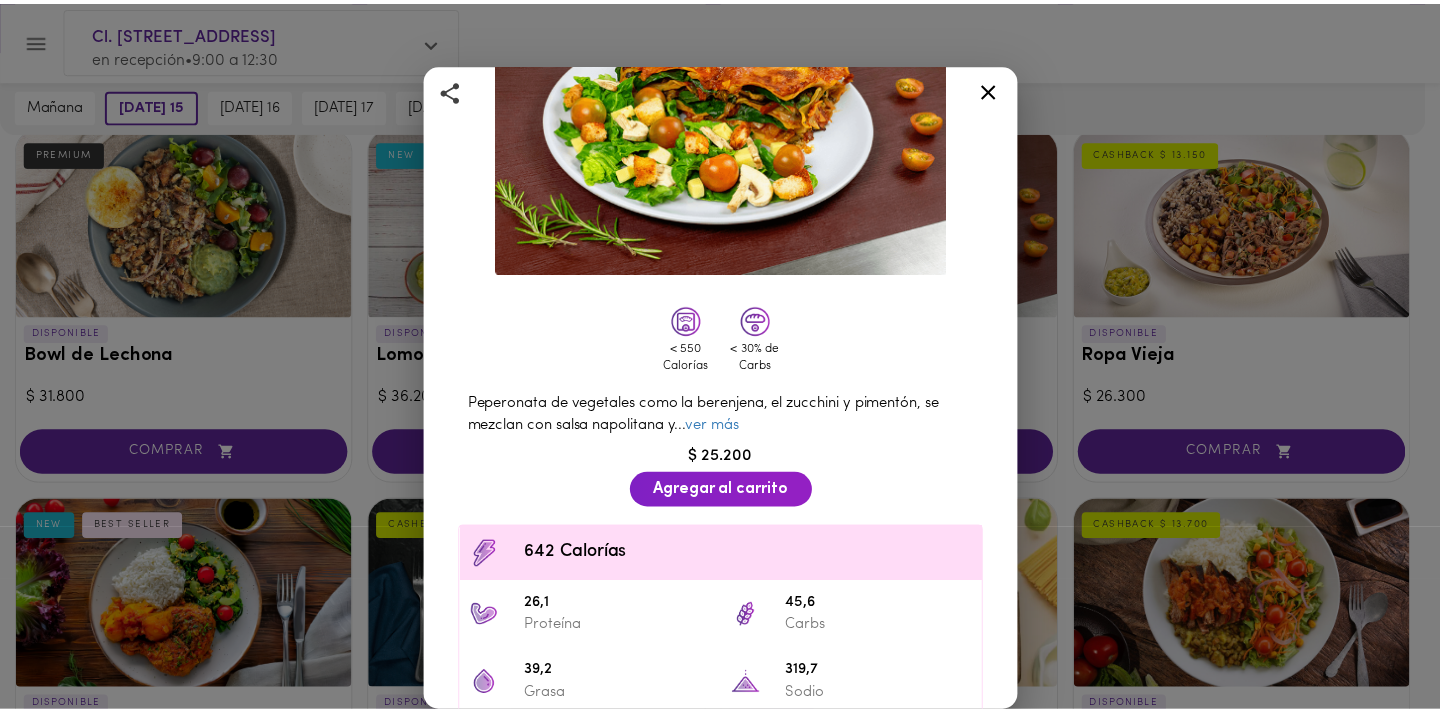 scroll, scrollTop: 0, scrollLeft: 0, axis: both 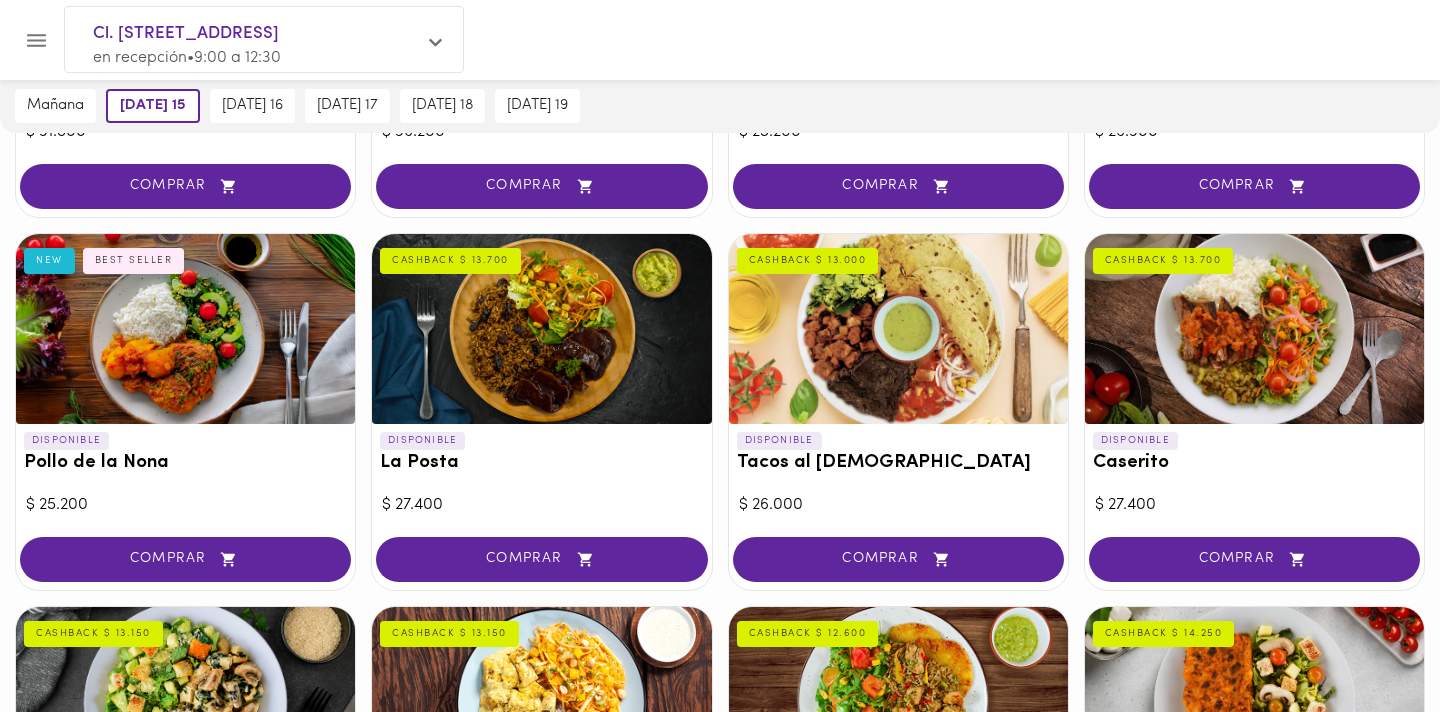 click at bounding box center [541, 329] 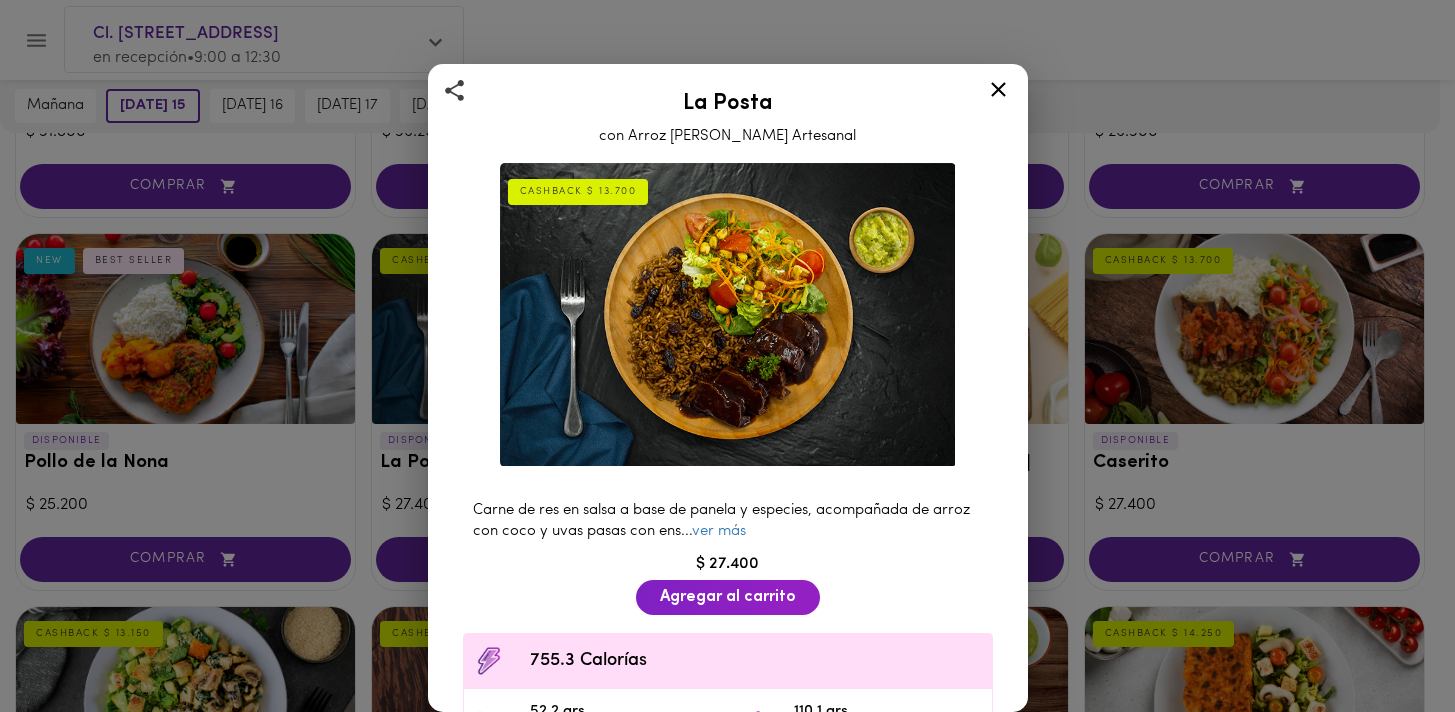 click on "La Posta   con Arroz de Coco Artesanal CASHBACK $ 13.700 Carne de res en salsa a base de panela y especies, acompañada de arroz con coco y uvas pasas con ens ...  ver más $ 27.400 Agregar al carrito 755.3 Calorías 52.2 grs Proteína 110.1 grs Carbs 11.3 grs Grasa 38.1 Sodio Ingredientes Leche de coco, Arroz, Panela en polvo, Uvas pasas, Sal, Posta de descargue, Pasta de tomate, Cebolla ...  ver más Contiene:   Procesado en conjunto con frutos secos." at bounding box center [727, 356] 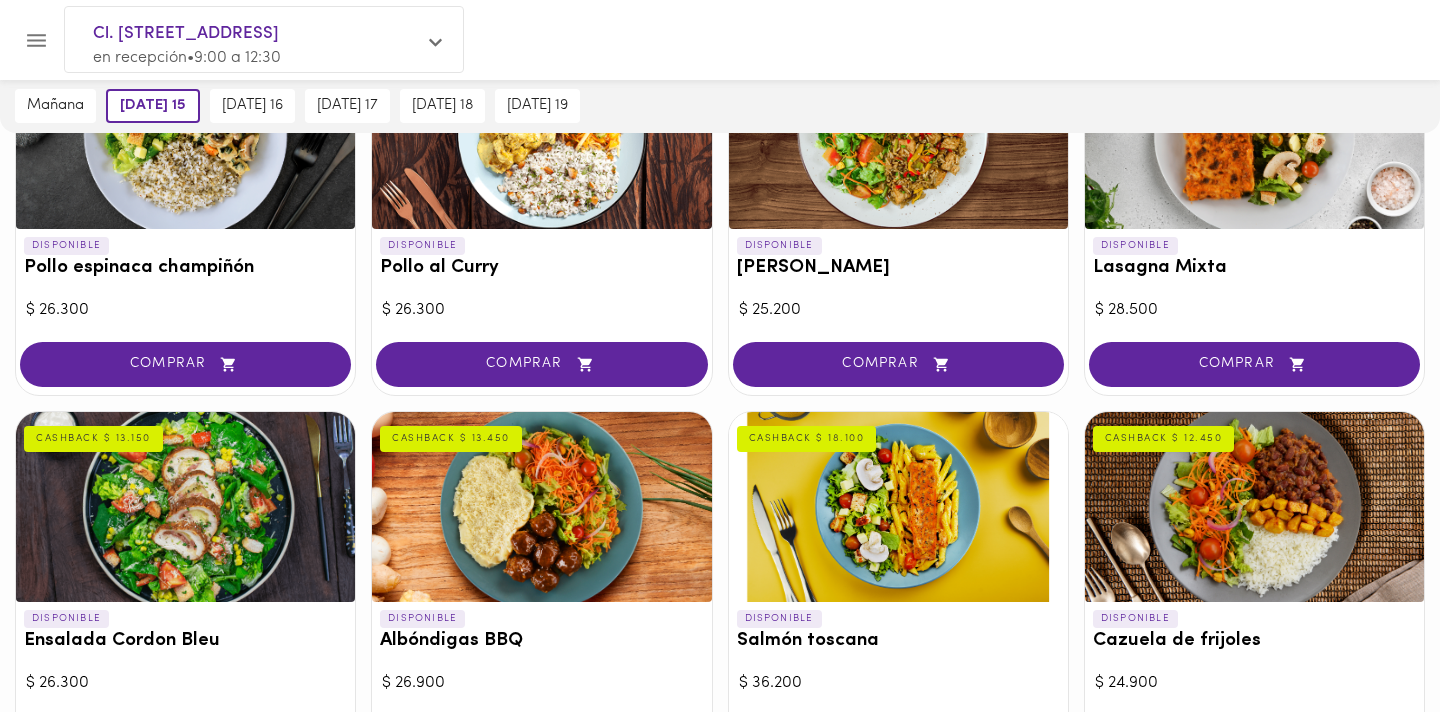 scroll, scrollTop: 1371, scrollLeft: 0, axis: vertical 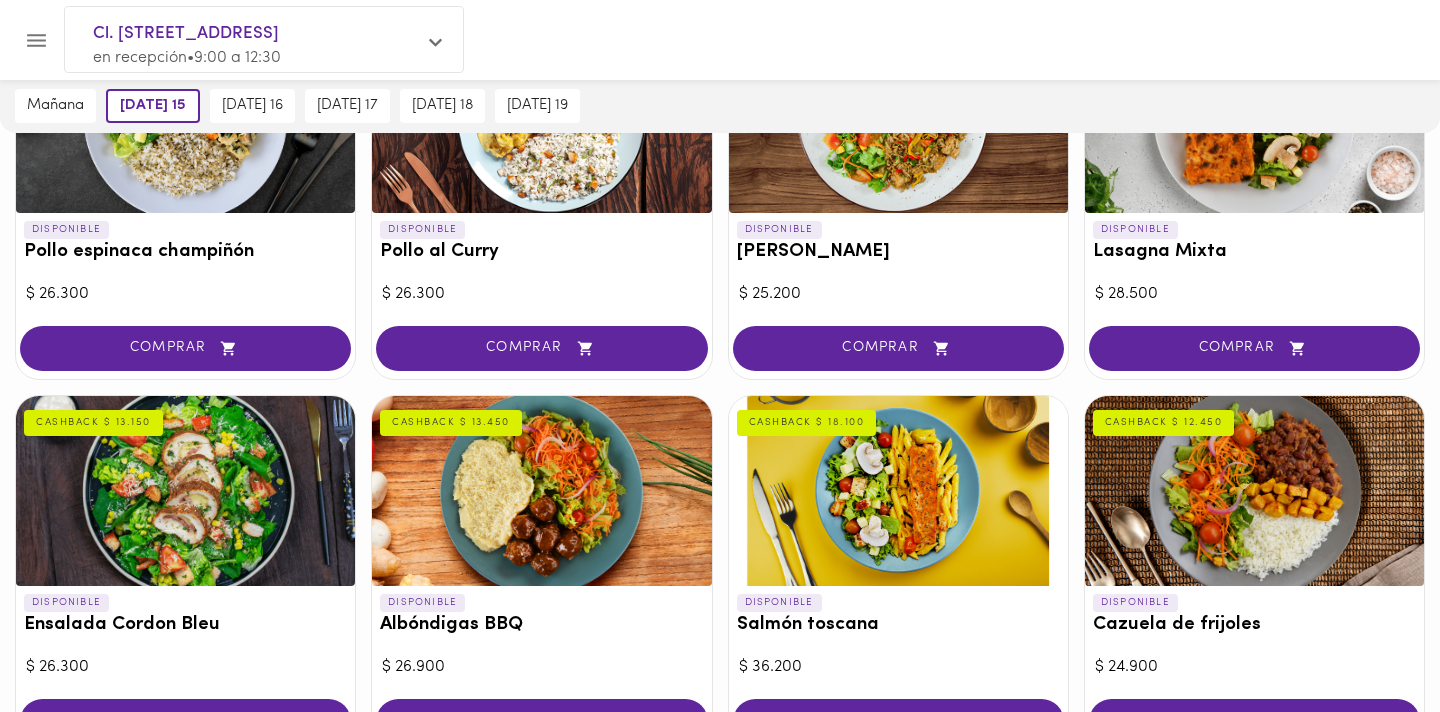 click at bounding box center [1254, 491] 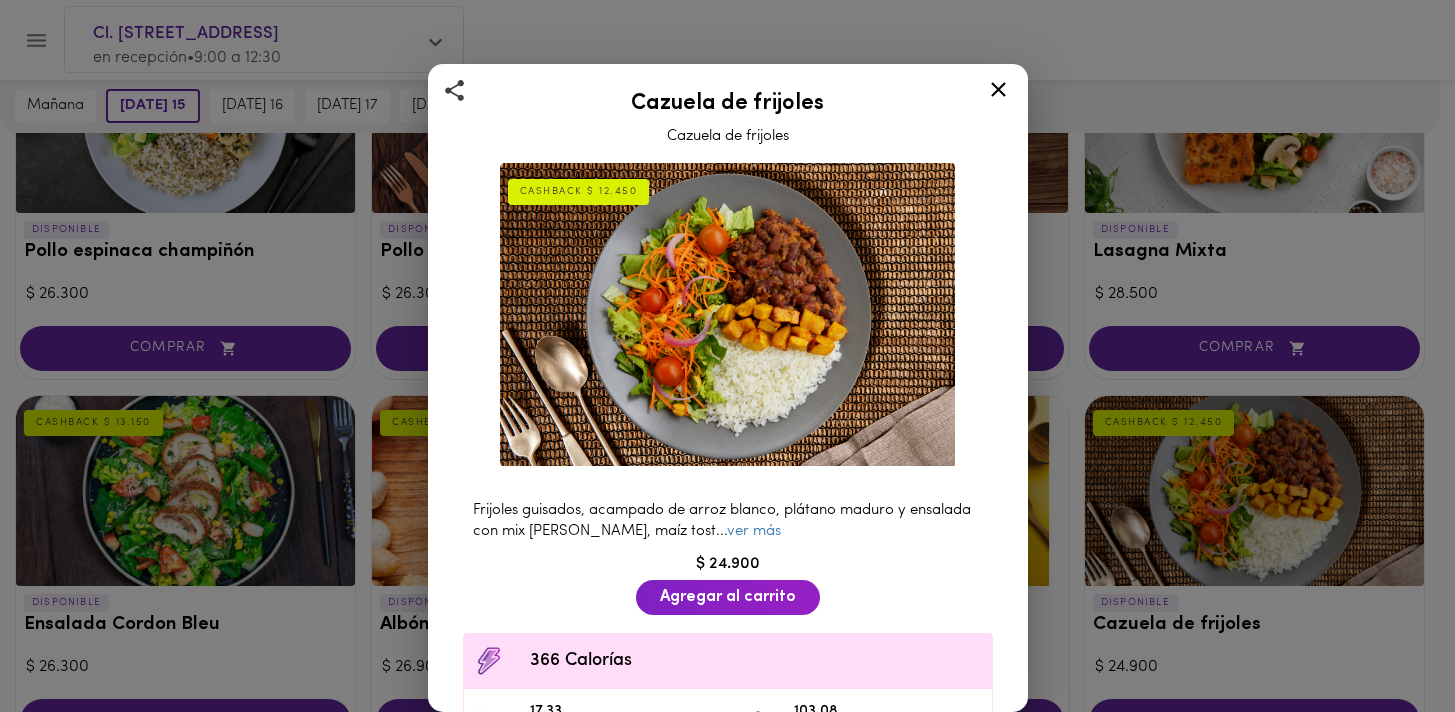 click 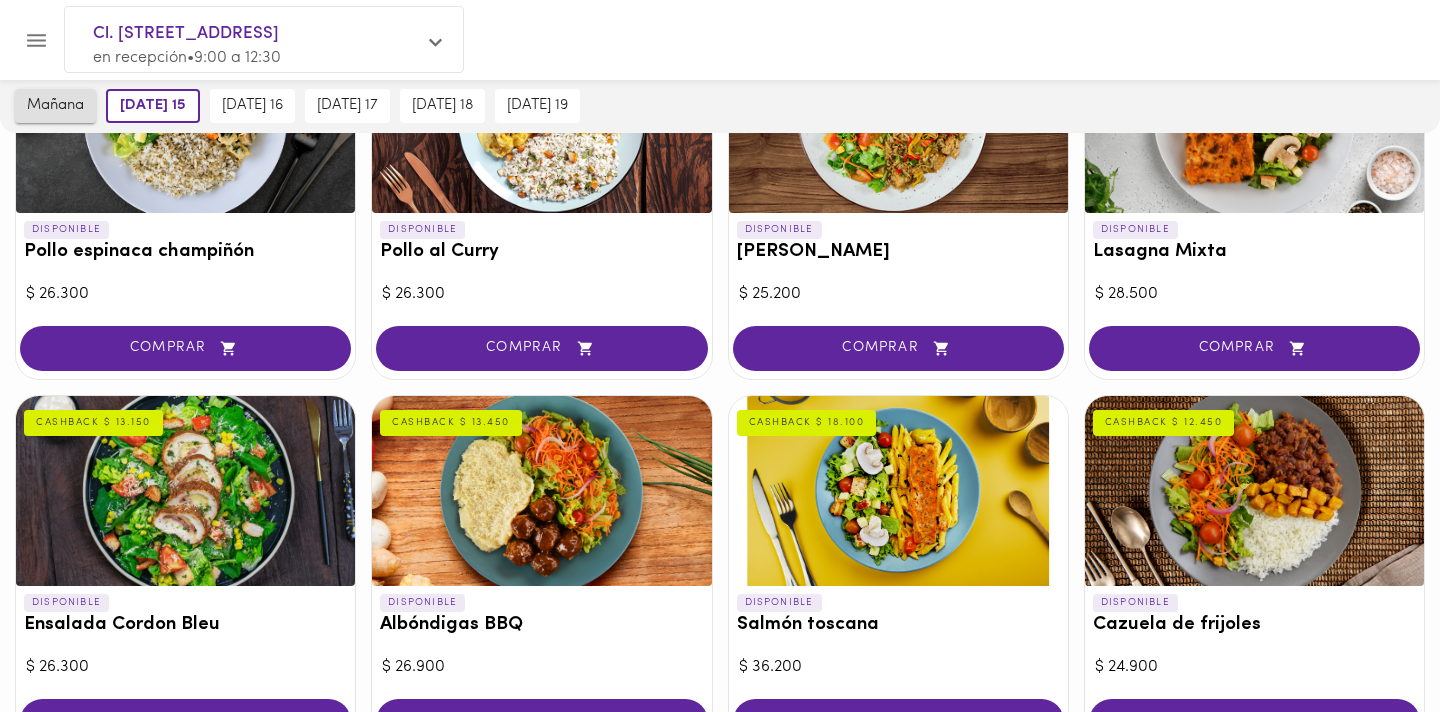click on "mañana" at bounding box center [55, 106] 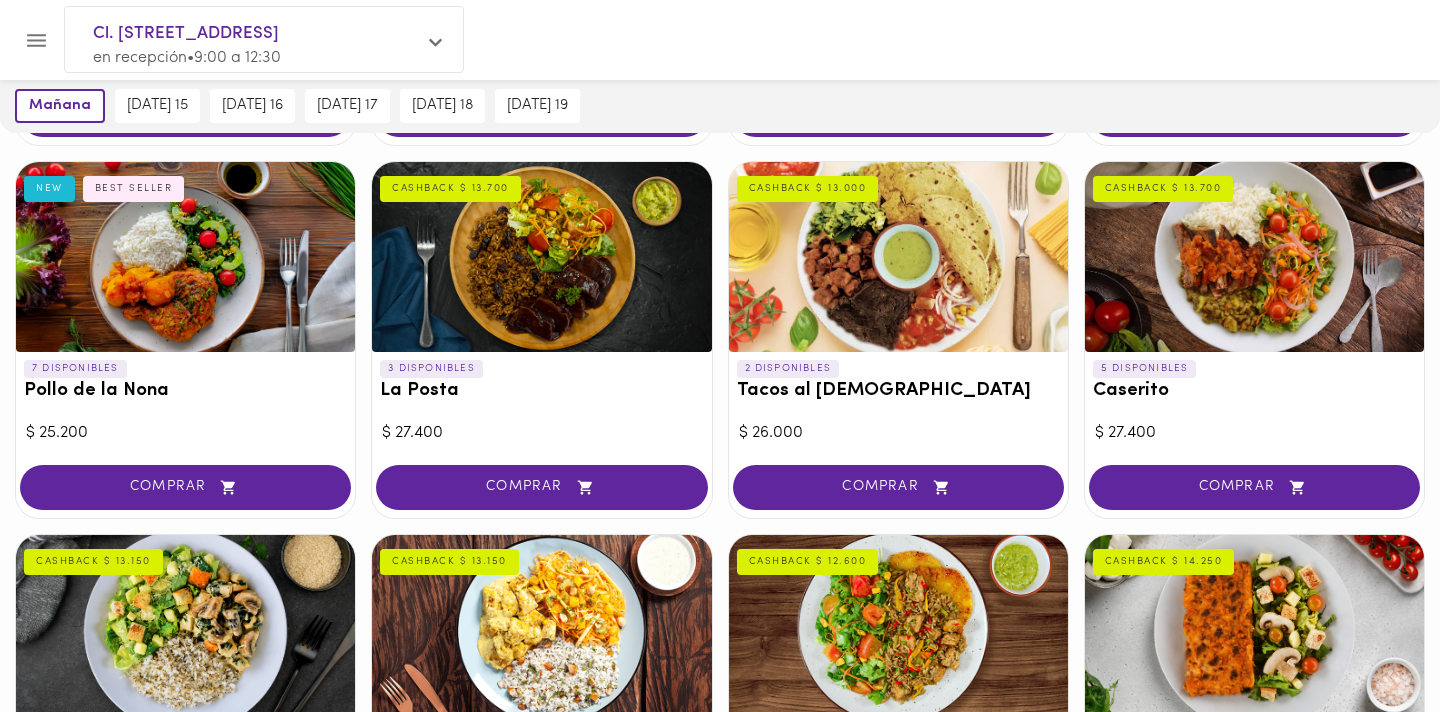 scroll, scrollTop: 861, scrollLeft: 0, axis: vertical 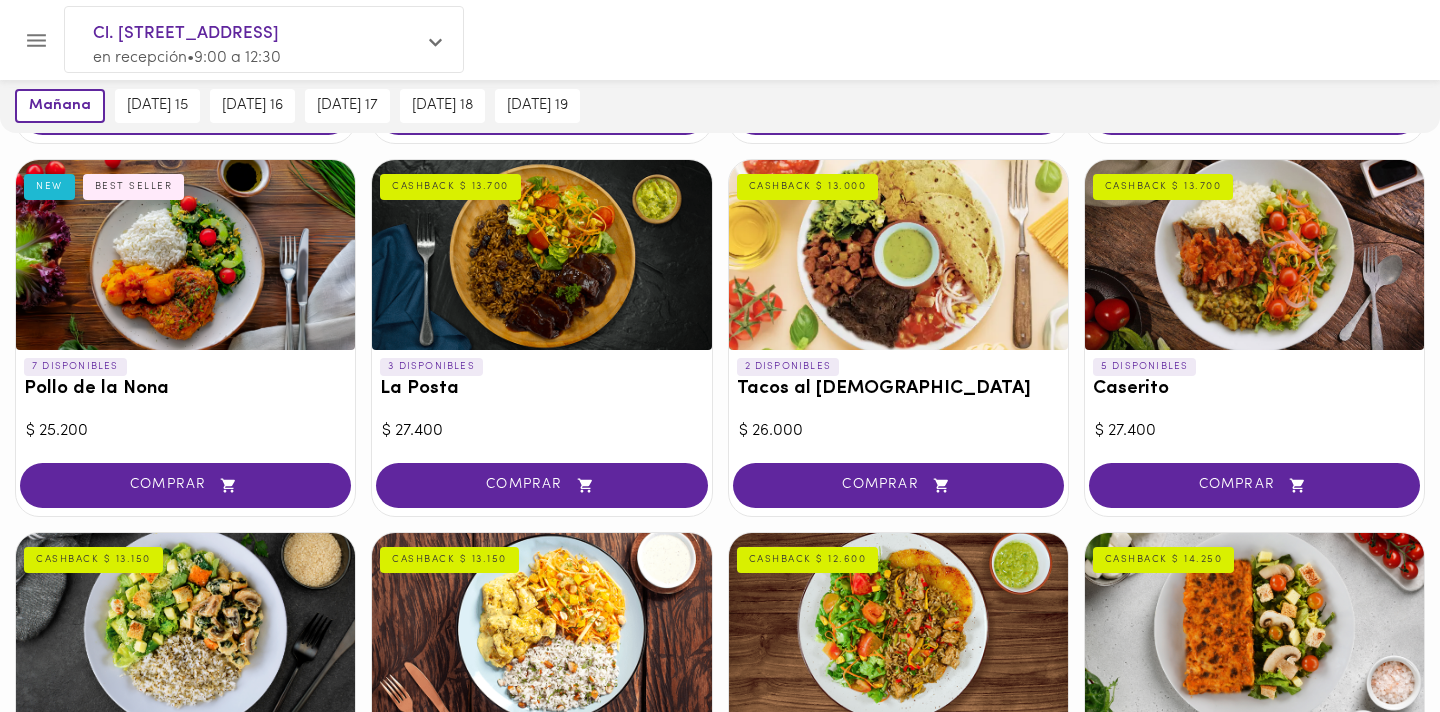 click at bounding box center [1254, 255] 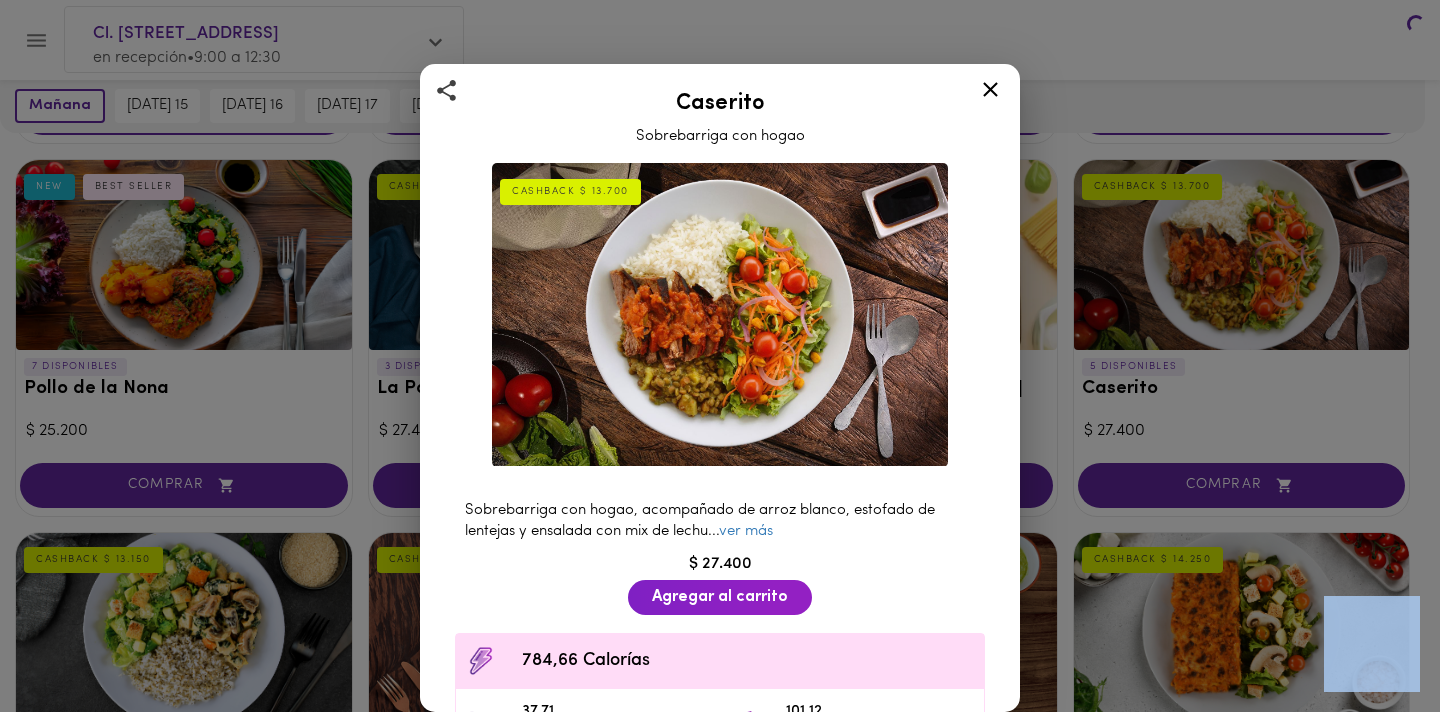click on "Caserito    Sobrebarriga con hogao CASHBACK $ 13.700 Sobrebarriga con hogao, acompañado de arroz blanco, estofado de lentejas y ensalada con mix de lechu ...  ver más $ 27.400 Agregar al carrito 784,66 Calorías  37,71 Proteína 101,12 Carbs 25,5 Grasa 396,07 Sodio Ingredientes Fécula de maíz, Fondo de res, Zanahoria, Papa, Cebolla larga, Cilantro, Aceite de mazorca, Lentejas, ...  ver más" at bounding box center [720, 356] 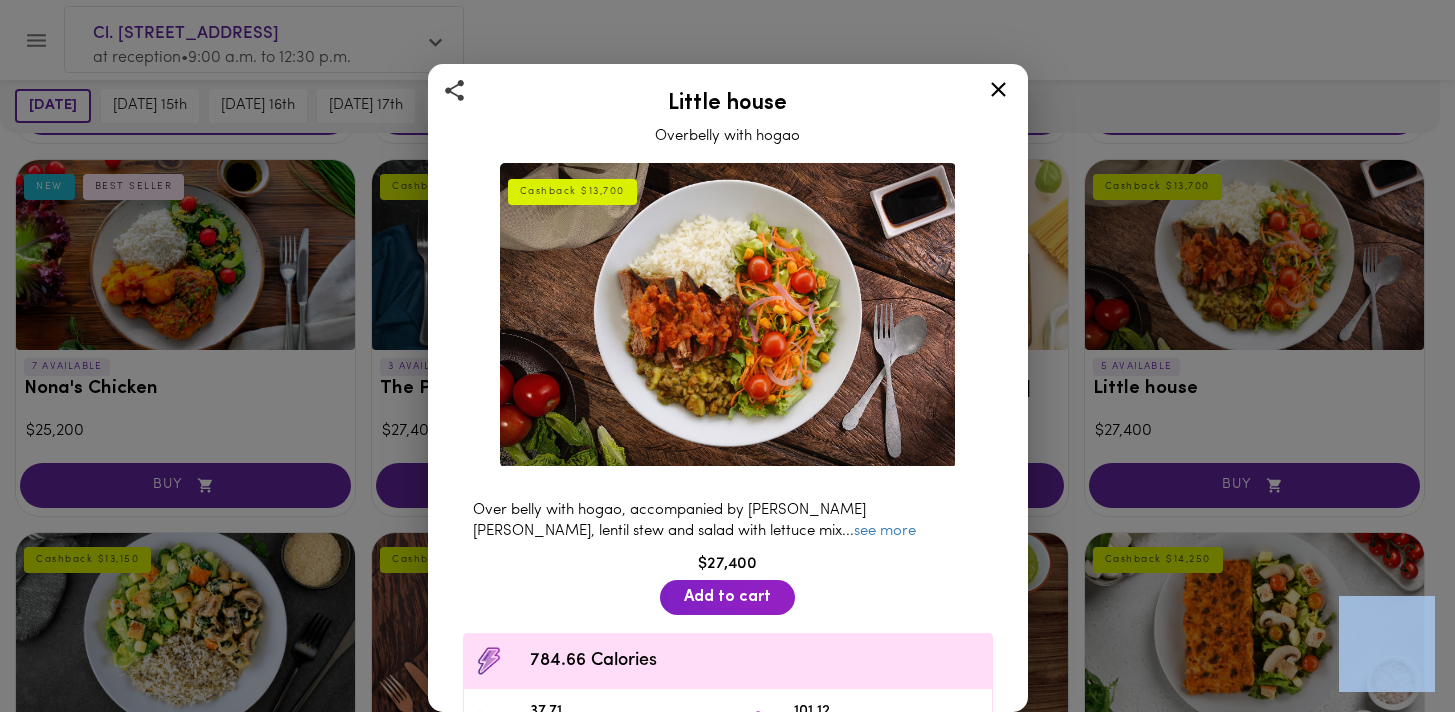 click 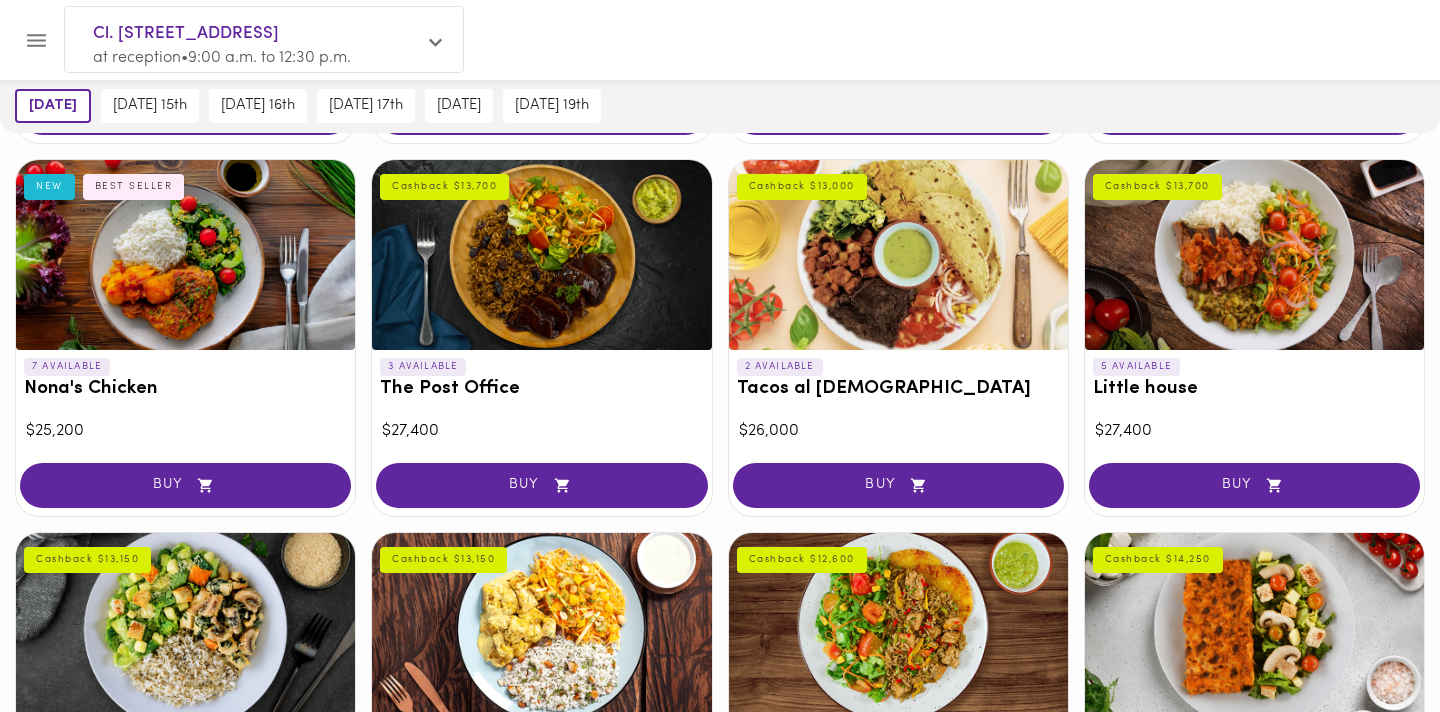 click at bounding box center [185, 255] 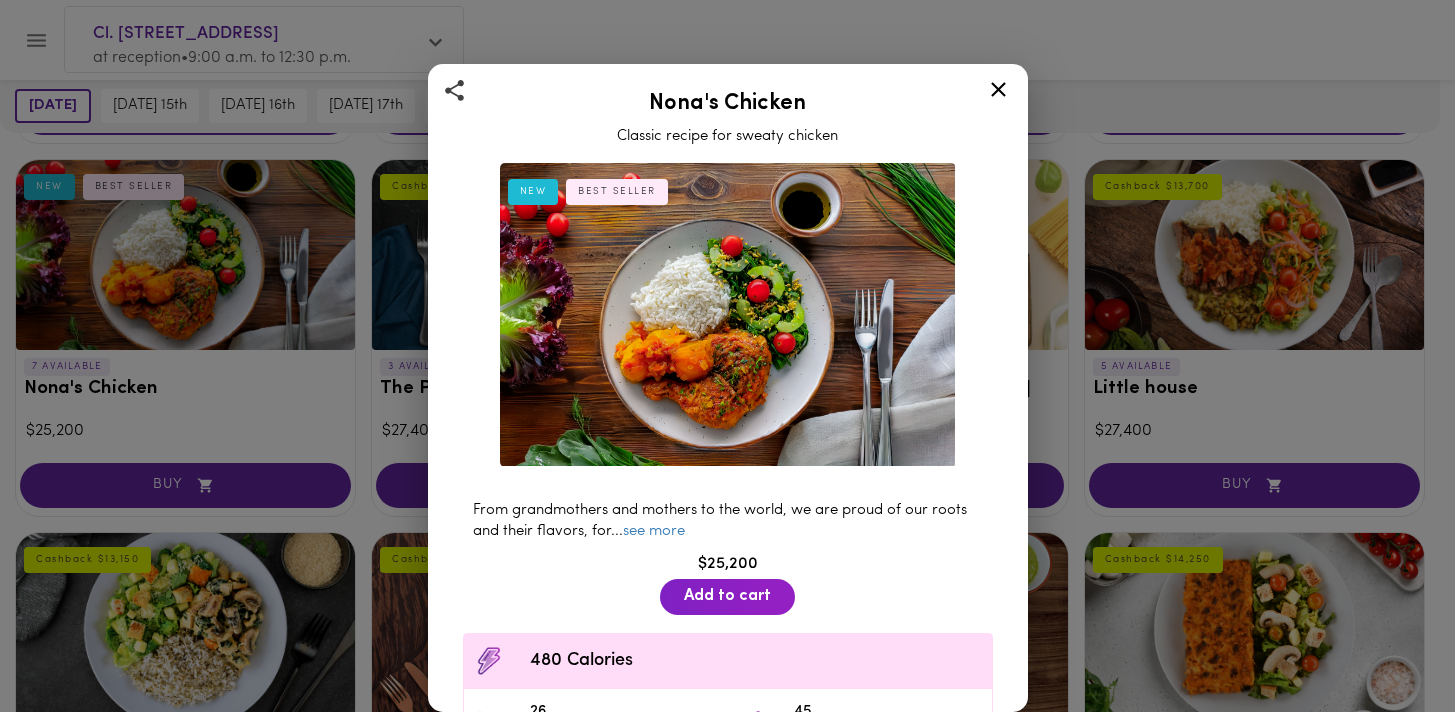 click 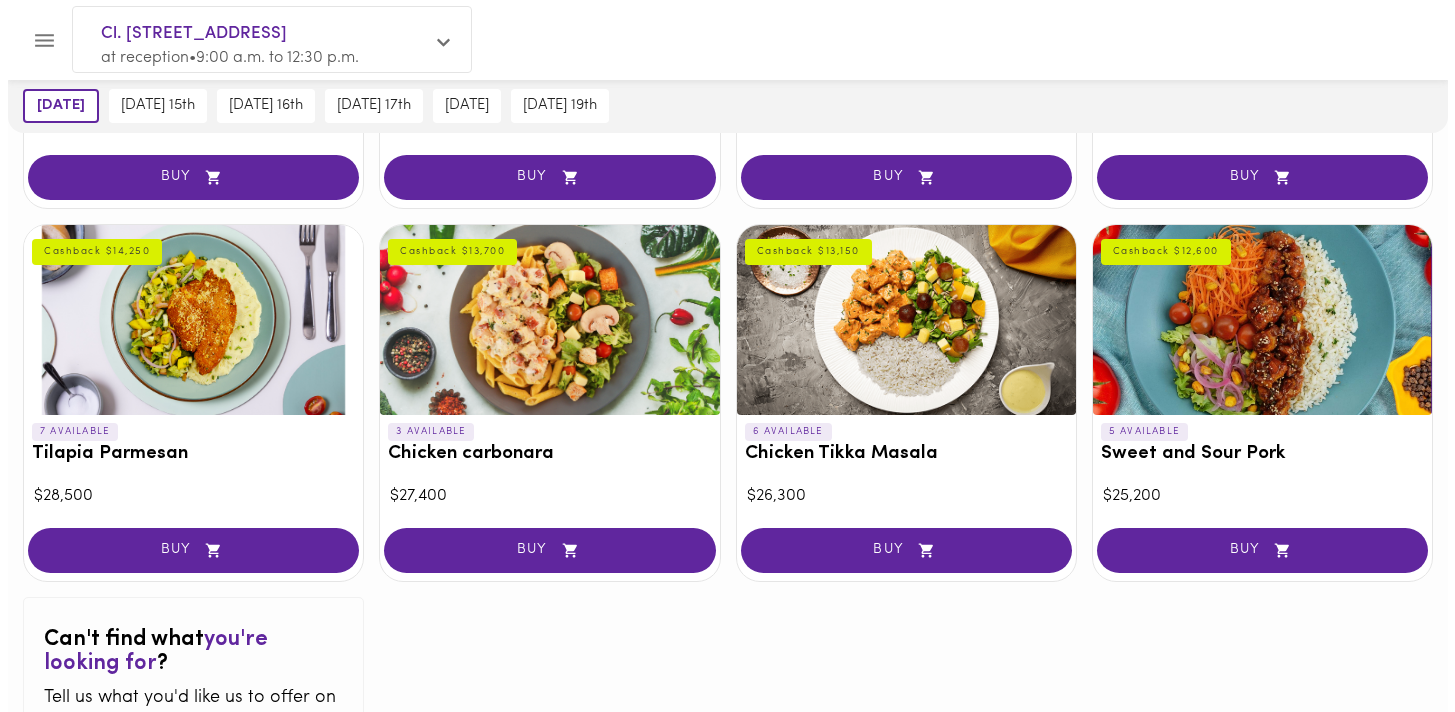scroll, scrollTop: 1877, scrollLeft: 0, axis: vertical 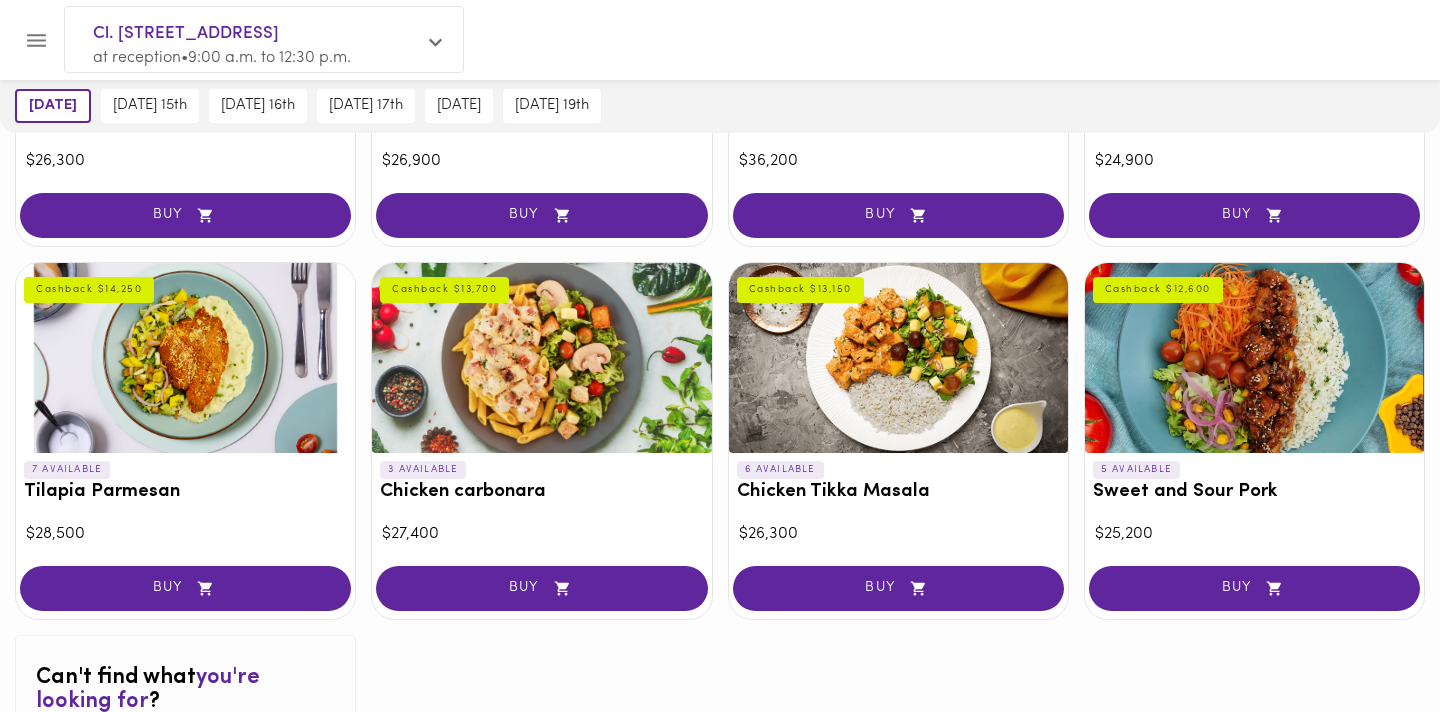 click at bounding box center [541, 358] 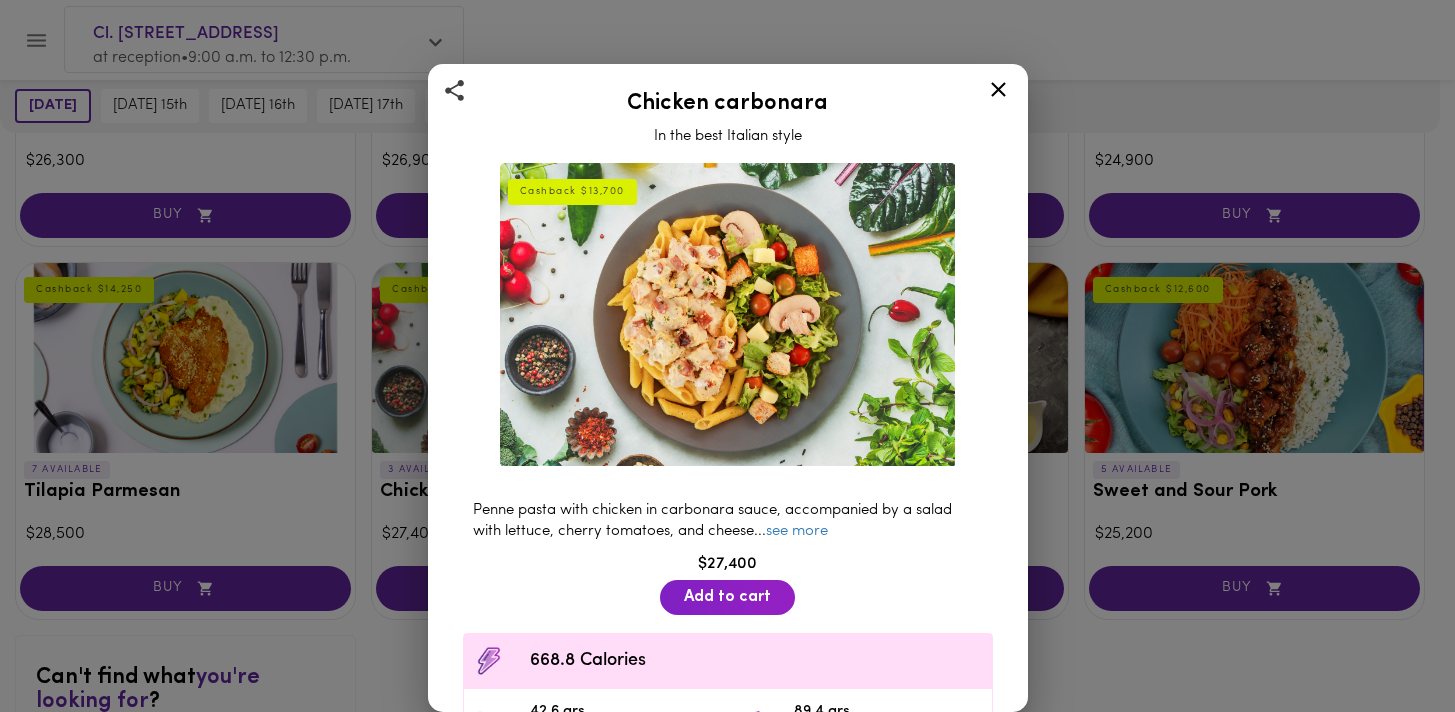click on "Chicken carbonara   In the best Italian style Cashback $13,700 Penne pasta with chicken in carbonara sauce, accompanied by a salad with lettuce, cherry tomatoes, and cheese  ...  see more $27,400 Add to cart 668.8 Calories 42.6 grs Protein 89.4 grs Carbs 17.8 grs Fat 678.8 Sodium Ingredients Bacon Crunch, Parmesan Cheese, Cilantro, Heavy Cream, Artisanal Garlic Pasta, Cornstarch, Cebo  ...  see more Contains:    Dairy products, Mushrooms, Processed together with nuts." at bounding box center (727, 356) 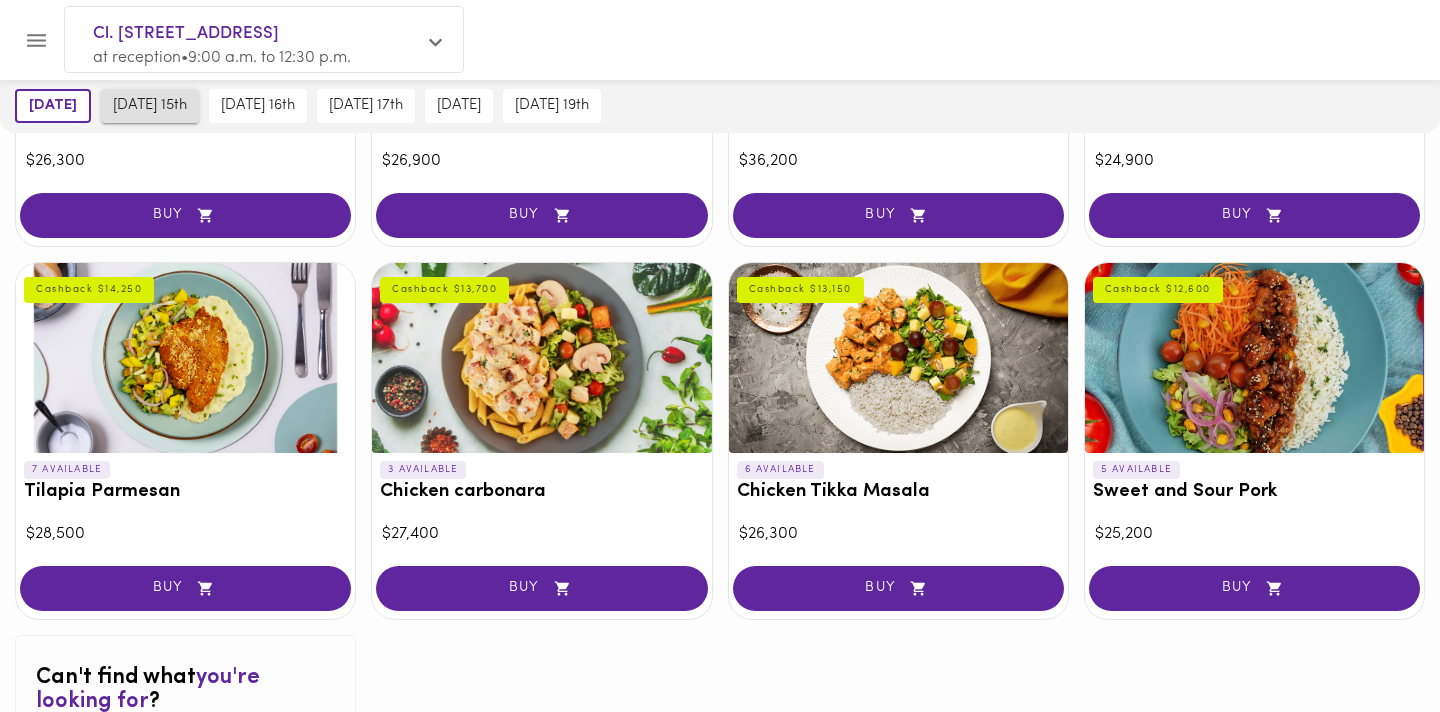click on "Tuesday 15th" at bounding box center (150, 105) 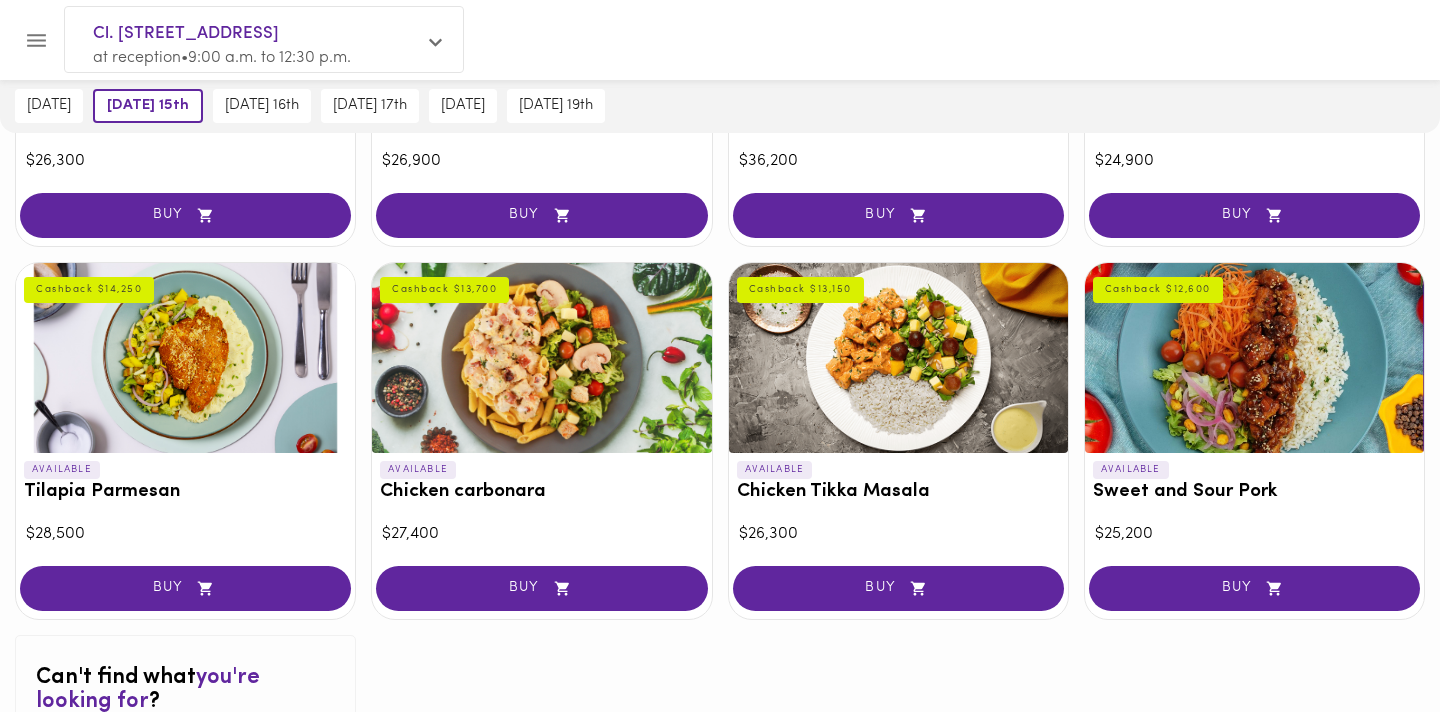click at bounding box center [898, 358] 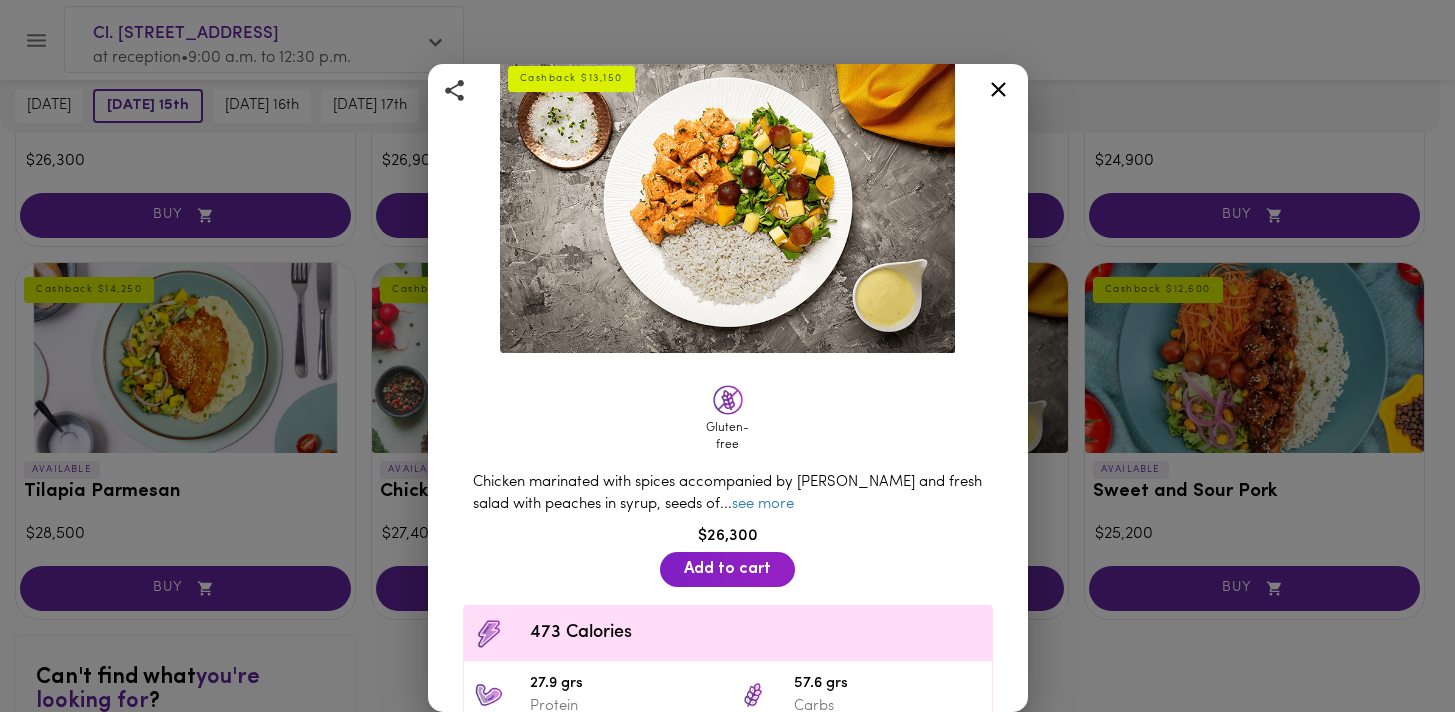 scroll, scrollTop: 157, scrollLeft: 0, axis: vertical 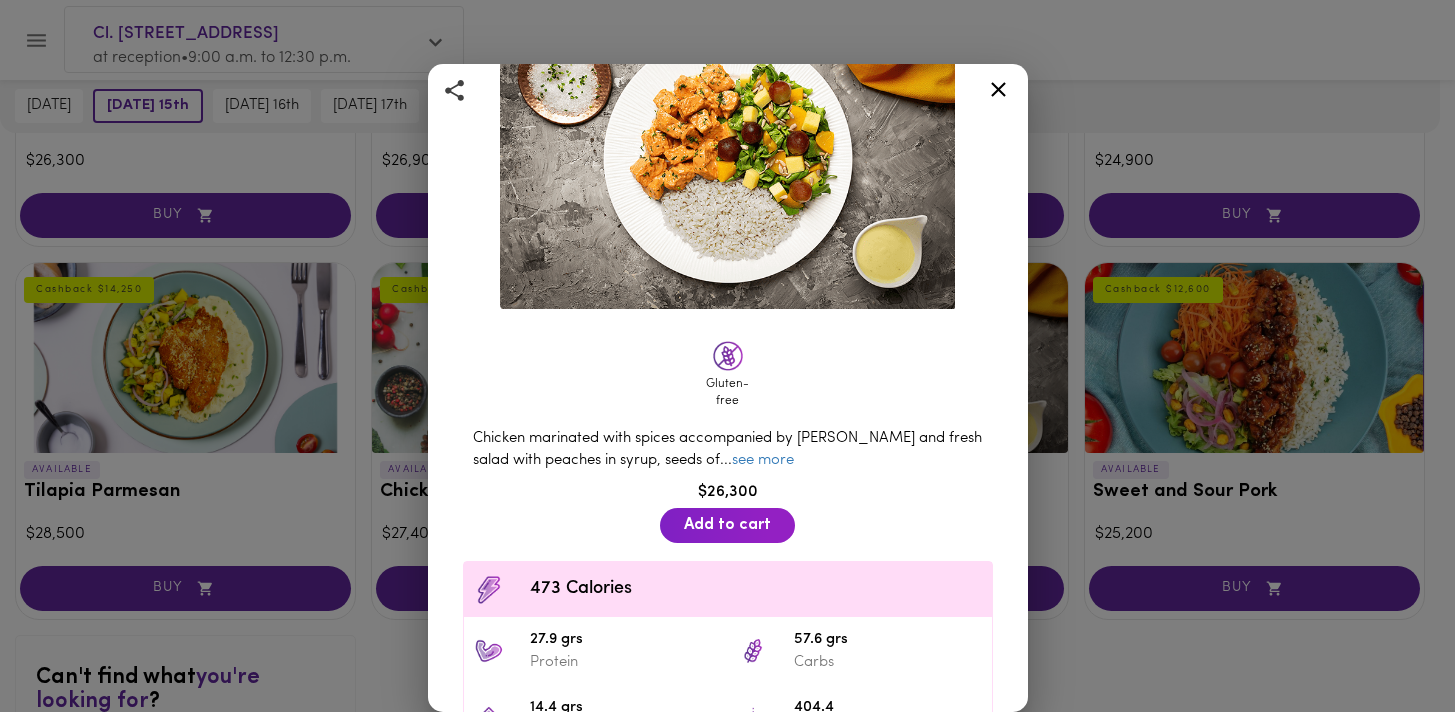 click on "Chicken Tikka Masala   Curry and Coconut Sauce Cashback $13,150 Gluten-free Chicken marinated with spices accompanied by rice and fresh salad with peaches in syrup, seeds of  ...  see more $26,300 Add to cart 473 Calories 27.9 grs Protein 57.6 grs Carbs 14.4 grs Fat 404.4 Sodium Ingredients
Golden corn cob oil, onion powder, artisanal garlic paste, cumin, turmeric, paprika, cinnamon  ...  see more Contains:    Dairy." at bounding box center (727, 356) 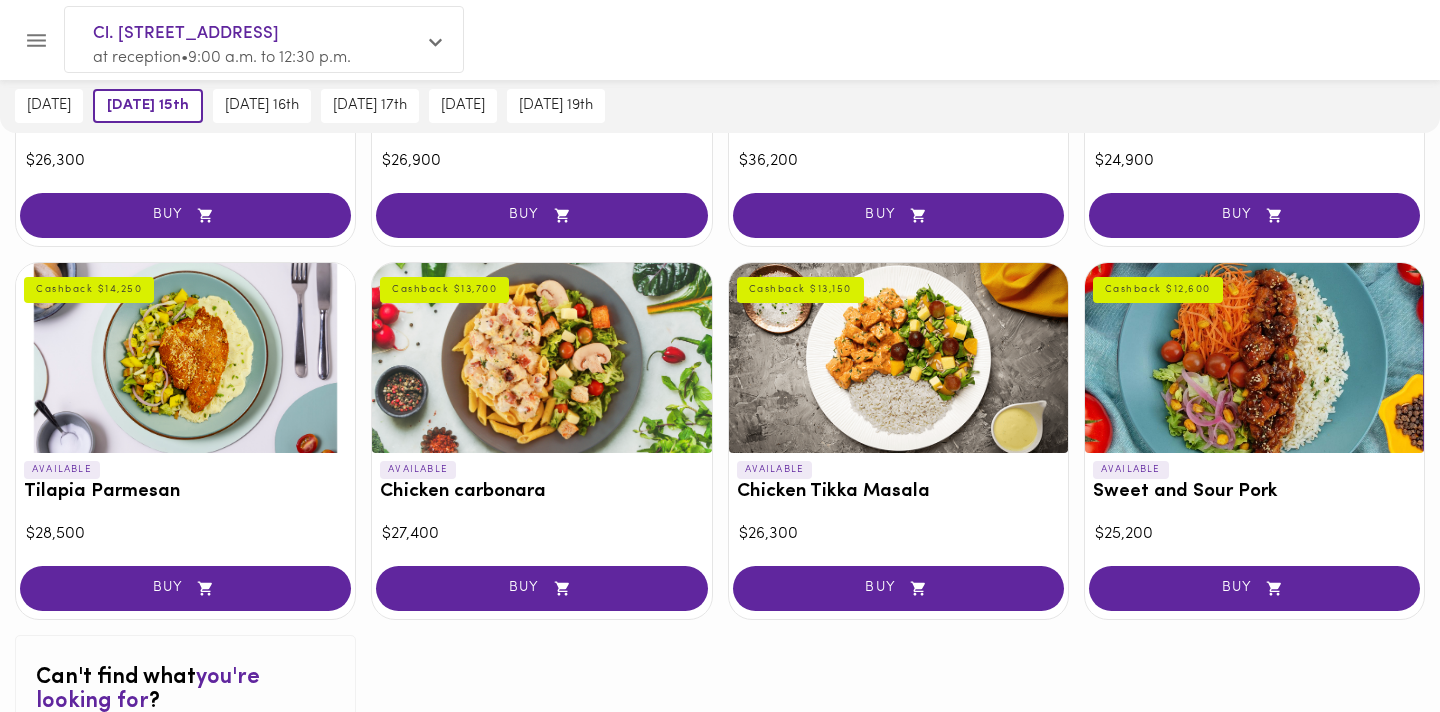 click at bounding box center [1254, 358] 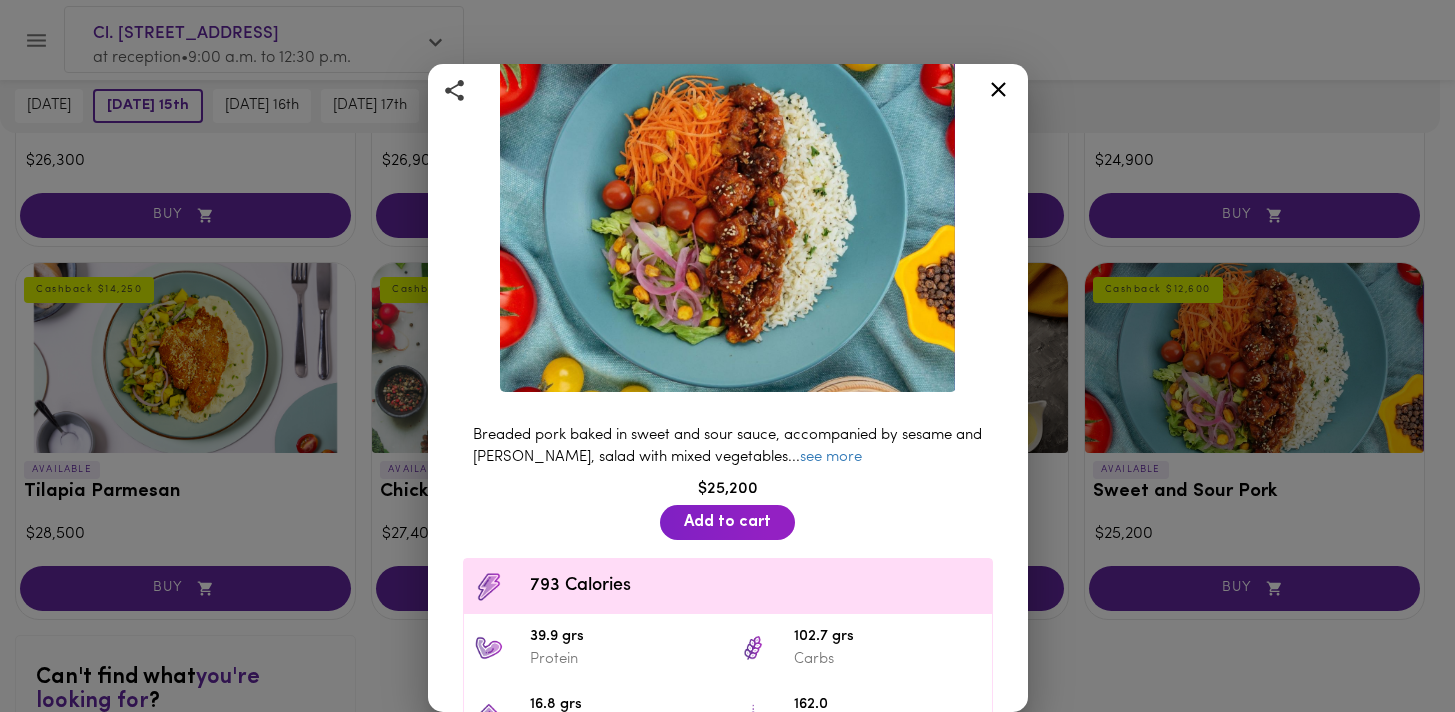 scroll, scrollTop: 173, scrollLeft: 0, axis: vertical 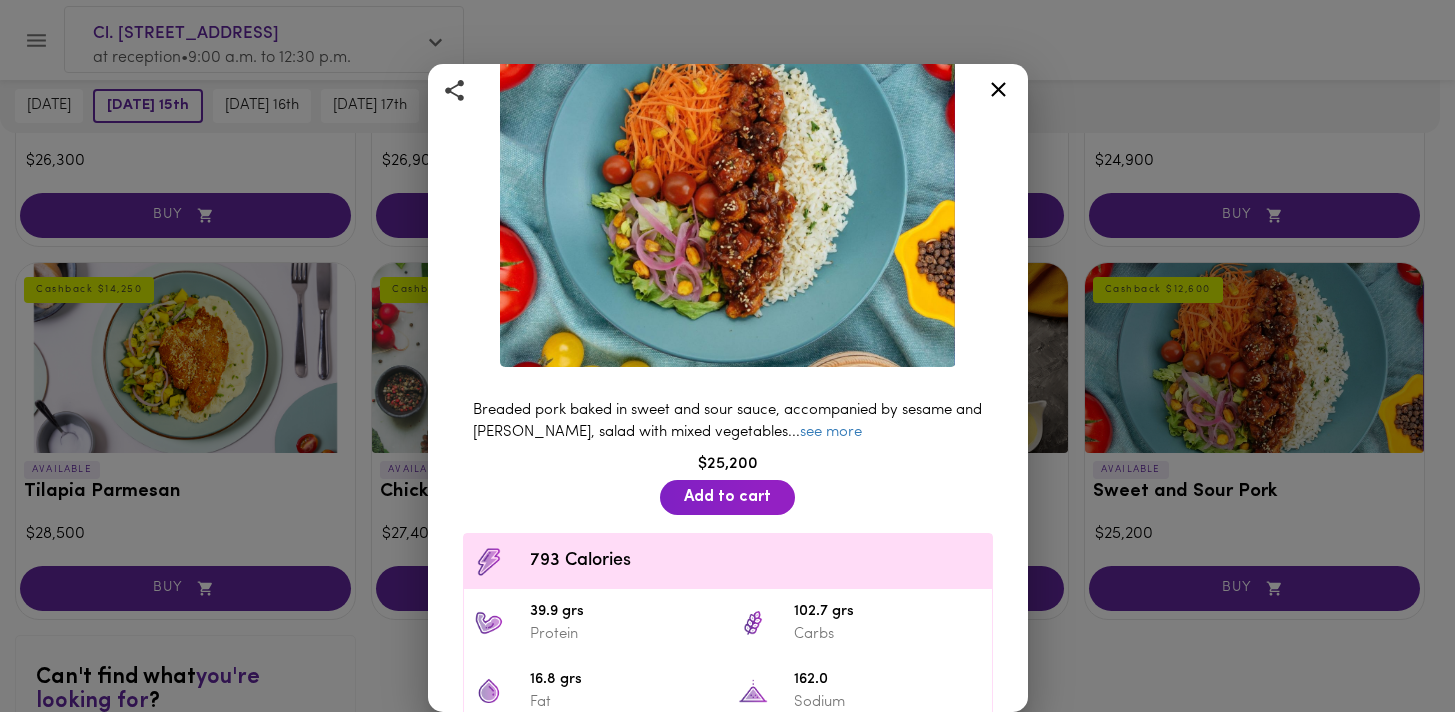 click on "Sweet and Sour Pork   With Wok Rice Cashback $12,600 Breaded pork baked in sweet and sour sauce, accompanied by sesame and chia rice, salad with mixed vegetables  ...  see more $25,200 Add to cart 793 Calories 39.9 grs Protein 102.7 grs Carbs 16.8 grs Fat 162.0 Sodium Ingredients Pork loin, Salt, Corn starch, Turmeric, American mustard, Homemade garlic paste, Paprika, Olive oil  ...  see more Contains:    Soy, Sesame seeds, Gluten, Chia, sesame, Processed together with nuts." at bounding box center [727, 356] 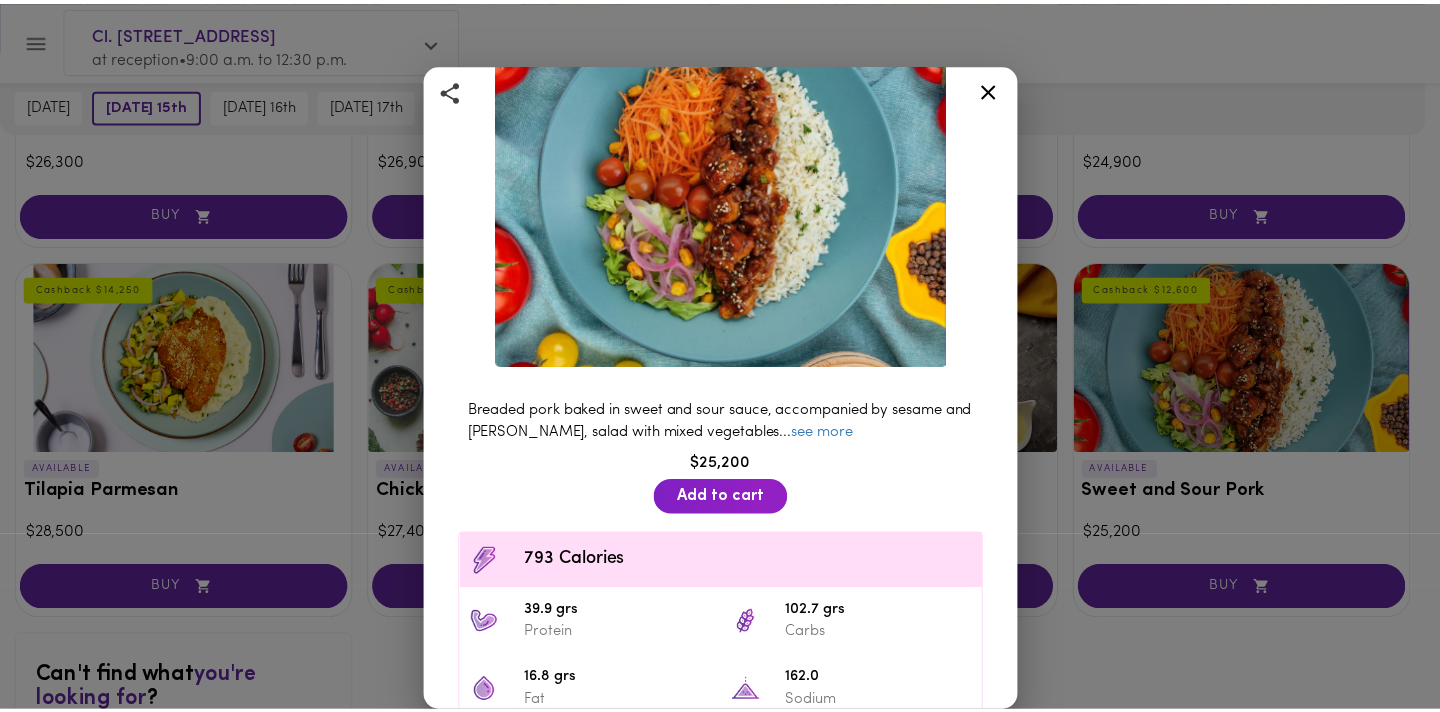 scroll, scrollTop: 0, scrollLeft: 0, axis: both 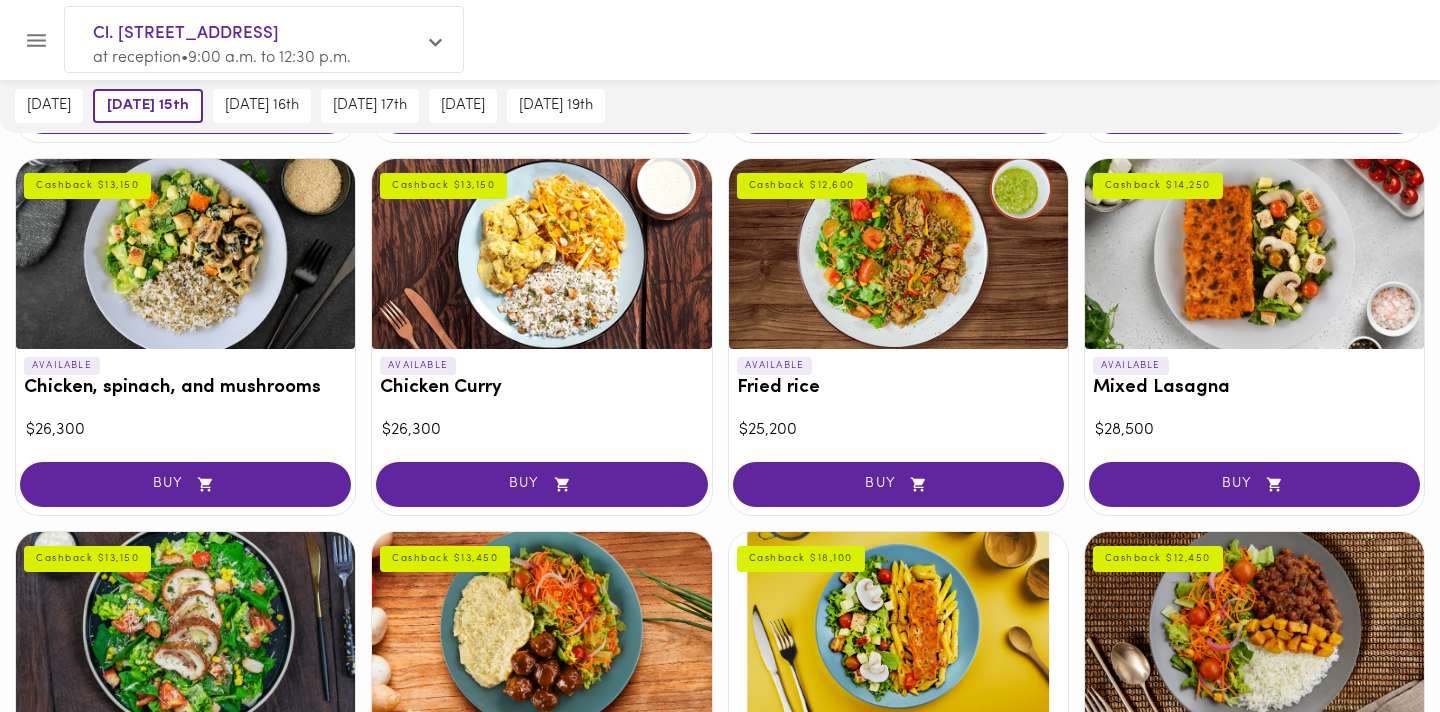 click at bounding box center [898, 254] 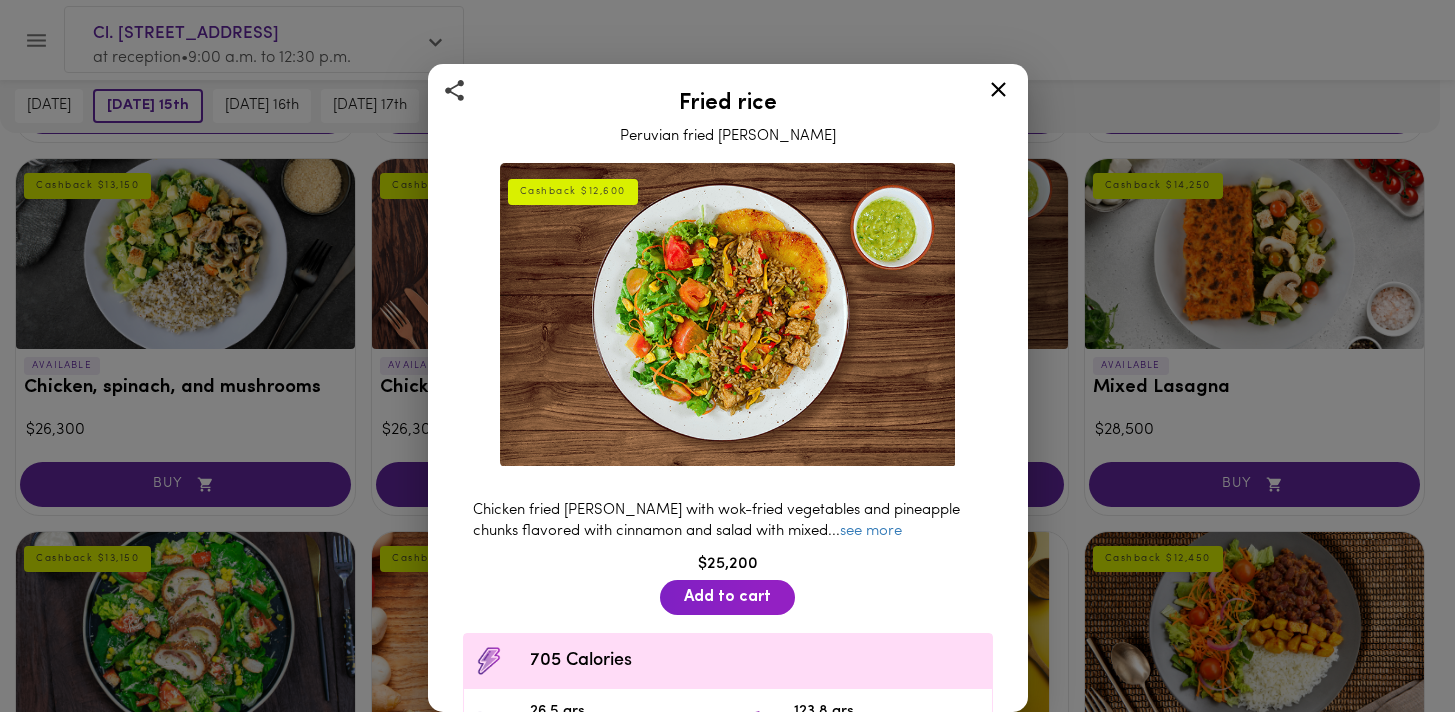 click on "Fried rice   Peruvian fried rice Cashback $12,600 Chicken fried rice with wok-fried vegetables and pineapple chunks flavored with cinnamon and salad with mixed  ...  see more $25,200 Add to cart 705 Calories 26.5 grs Protein 123.8 grs Carbs 11.5 grs Fat 444.7 Sodium Ingredients White rice, Baked chicken, Soy sauce, Honey, Salt, Zucchini, Green onion, Spring onion,  ...  see more Contains:    Soy, Pineapple, Cinnamon, Processed together with nuts." at bounding box center [727, 356] 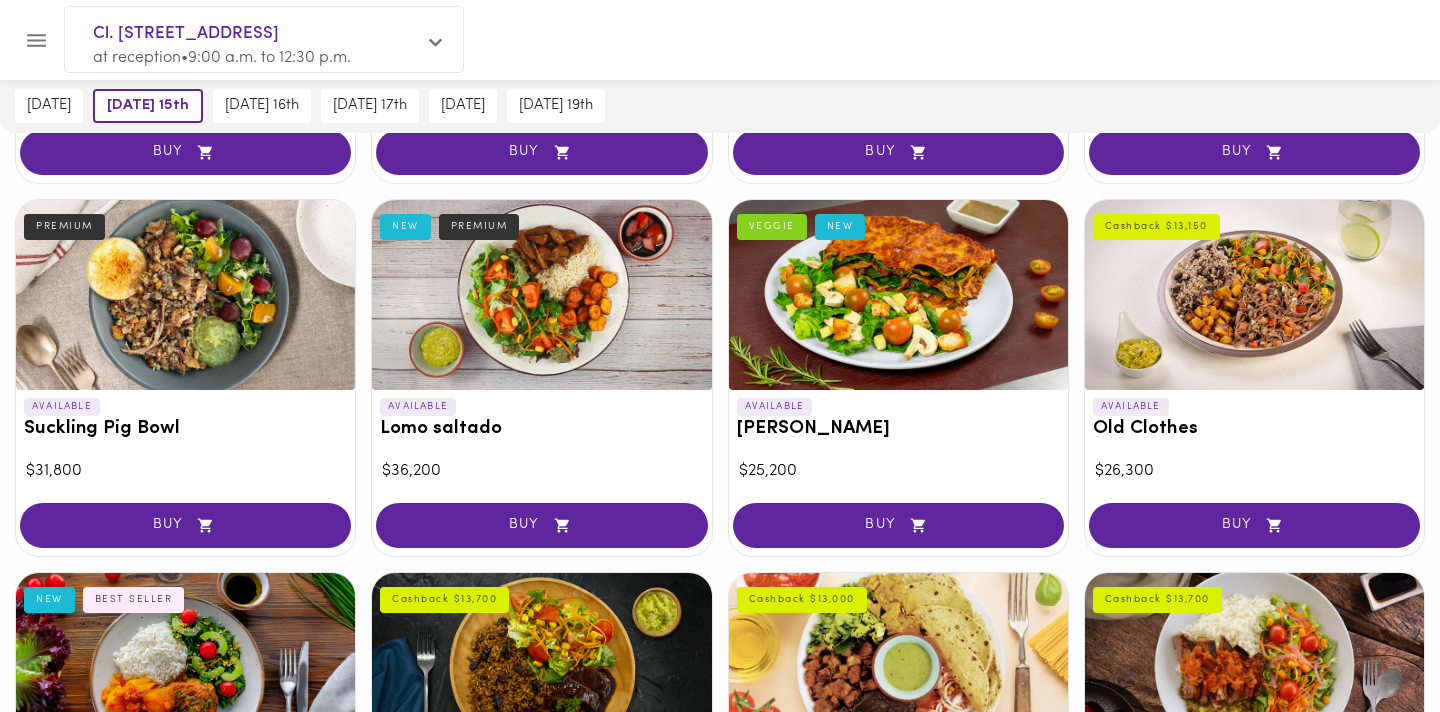 scroll, scrollTop: 446, scrollLeft: 0, axis: vertical 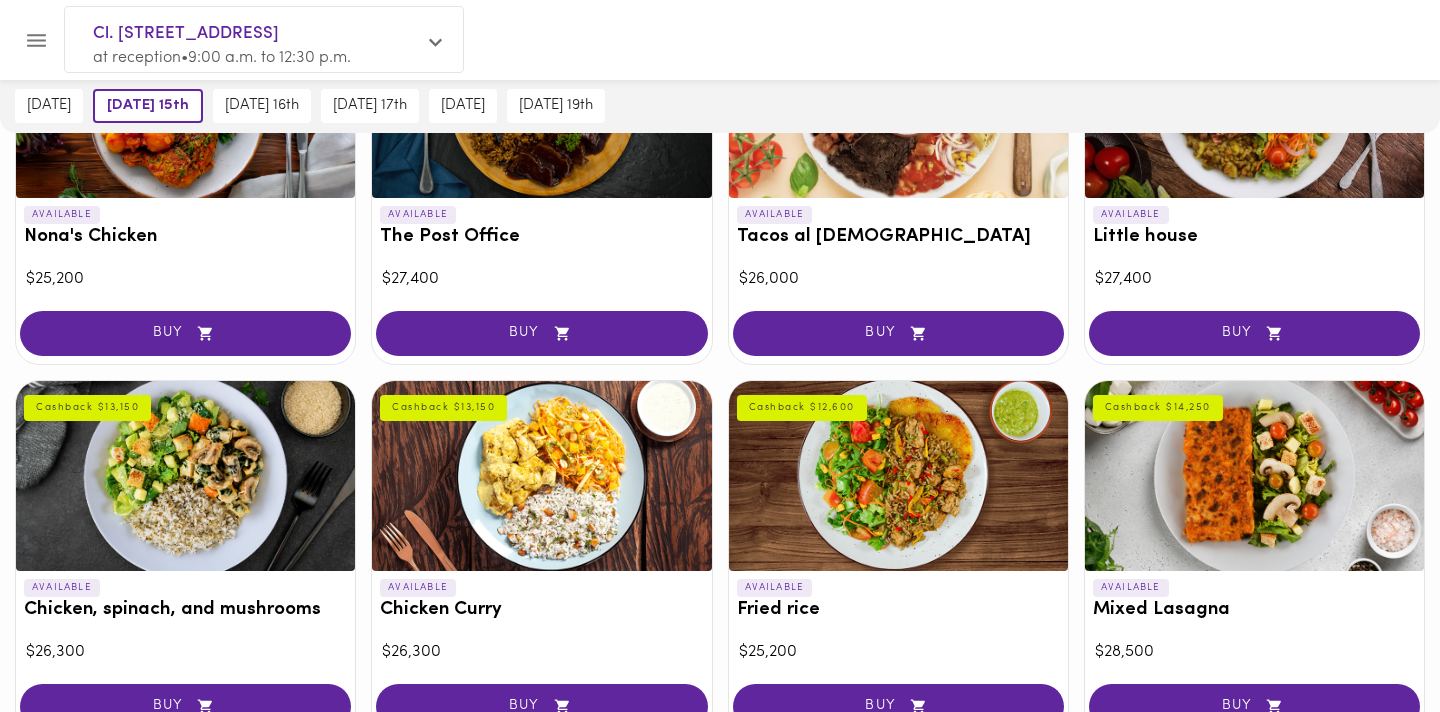 click at bounding box center (1254, 476) 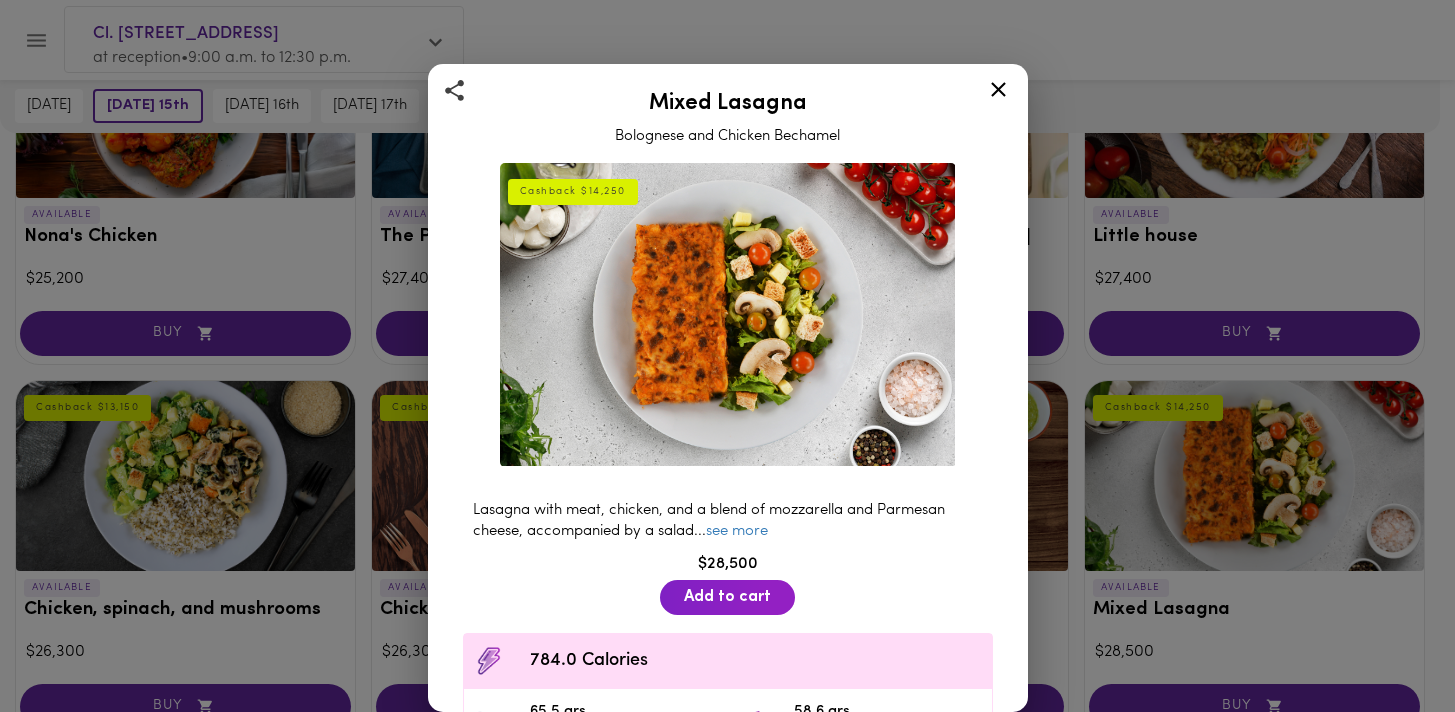 click on "Mixed Lasagna   Bolognese and Chicken Bechamel Cashback $14,250 Lasagna with meat, chicken, and a blend of mozzarella and Parmesan cheese, accompanied by a salad  ...  see more $28,500 Add to cart 784.0 Calories 65.5 grs Protein 58.6 grs Carbs 31.9 grs Fat 442.4 Sodium Ingredients Ground beef, Parmesan cheese, Mozzarella cheese, White onion, Green onion, Garlic pasta  ...  see more Contains:    Dairy, Gluten, Nuts, Traces of egg, Processed together with nuts." at bounding box center [727, 356] 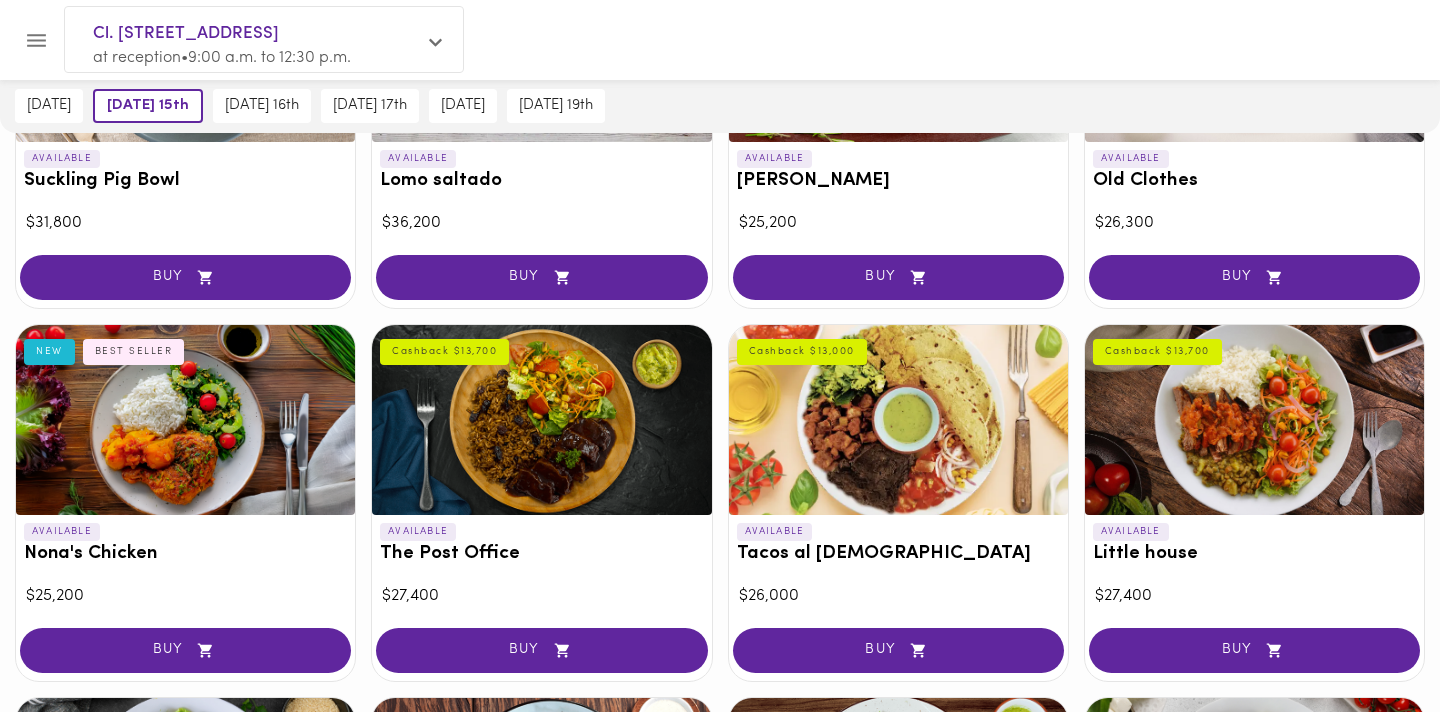 scroll, scrollTop: 700, scrollLeft: 0, axis: vertical 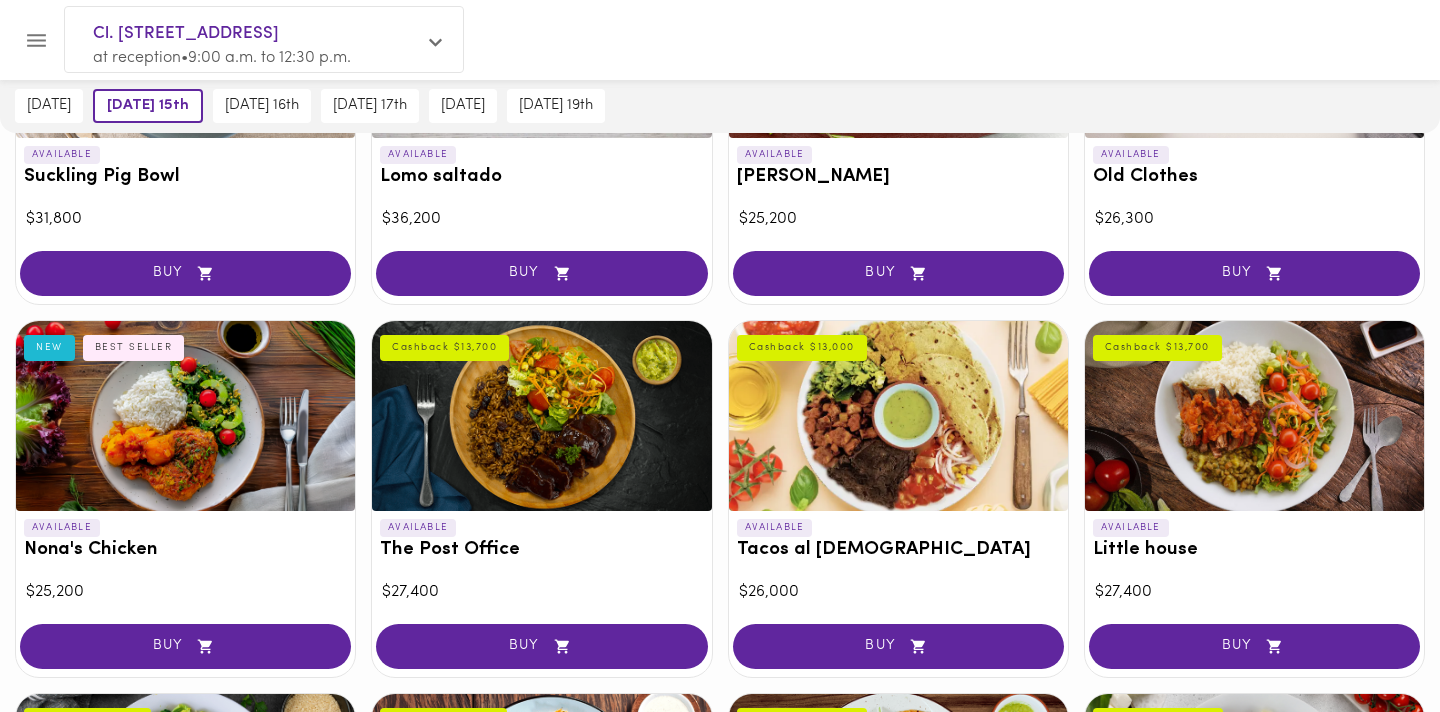 click at bounding box center (1254, 416) 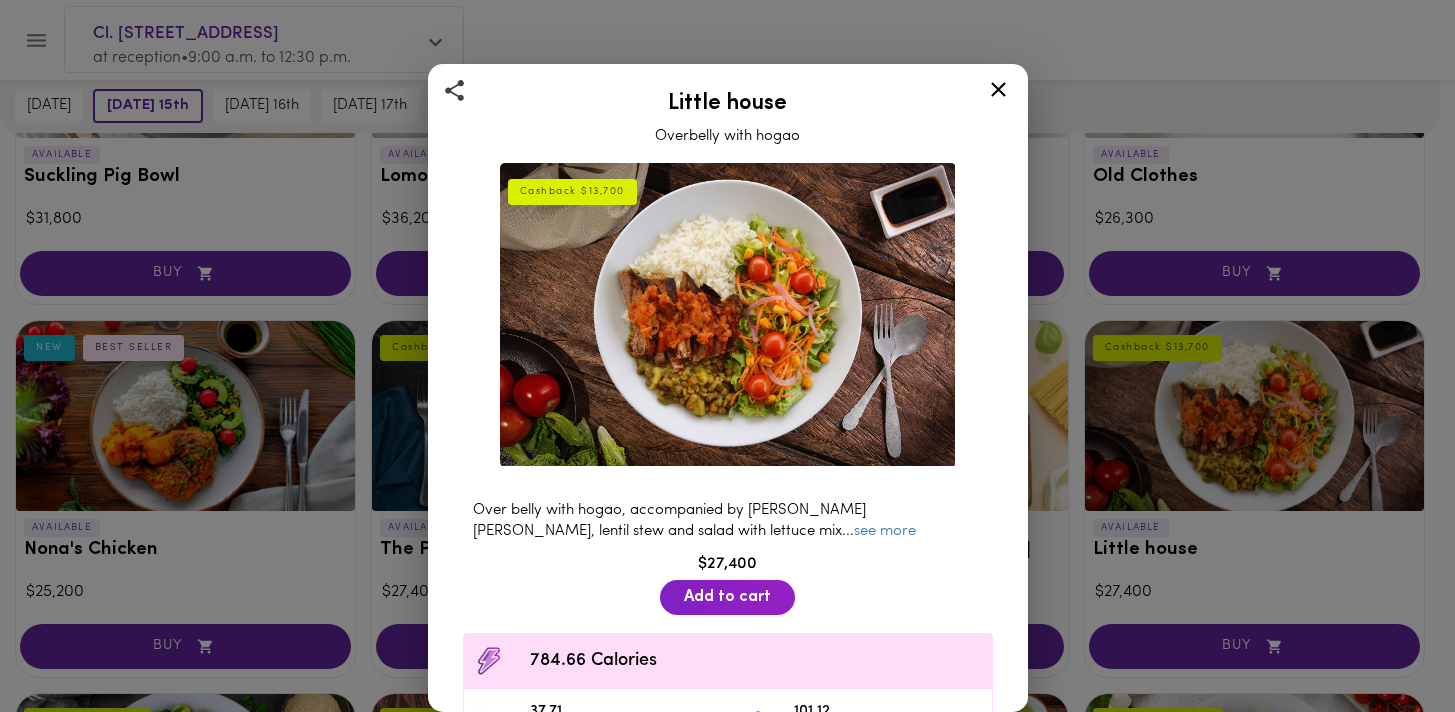 click on "Little house   Overbelly with hogao Cashback $13,700 Over belly with hogao, accompanied by white rice, lentil stew and salad with lettuce mix  ...  see more $27,400 Add to cart 784.66 Calories 37.71 Protein 101.12 Carbs 25.5 Fat 396.07 Sodium Ingredients Corn starch, Beef stock, Carrot, Potato, Green onion, Cilantro, Corn oil, Lentils,  ...  see more" at bounding box center [727, 356] 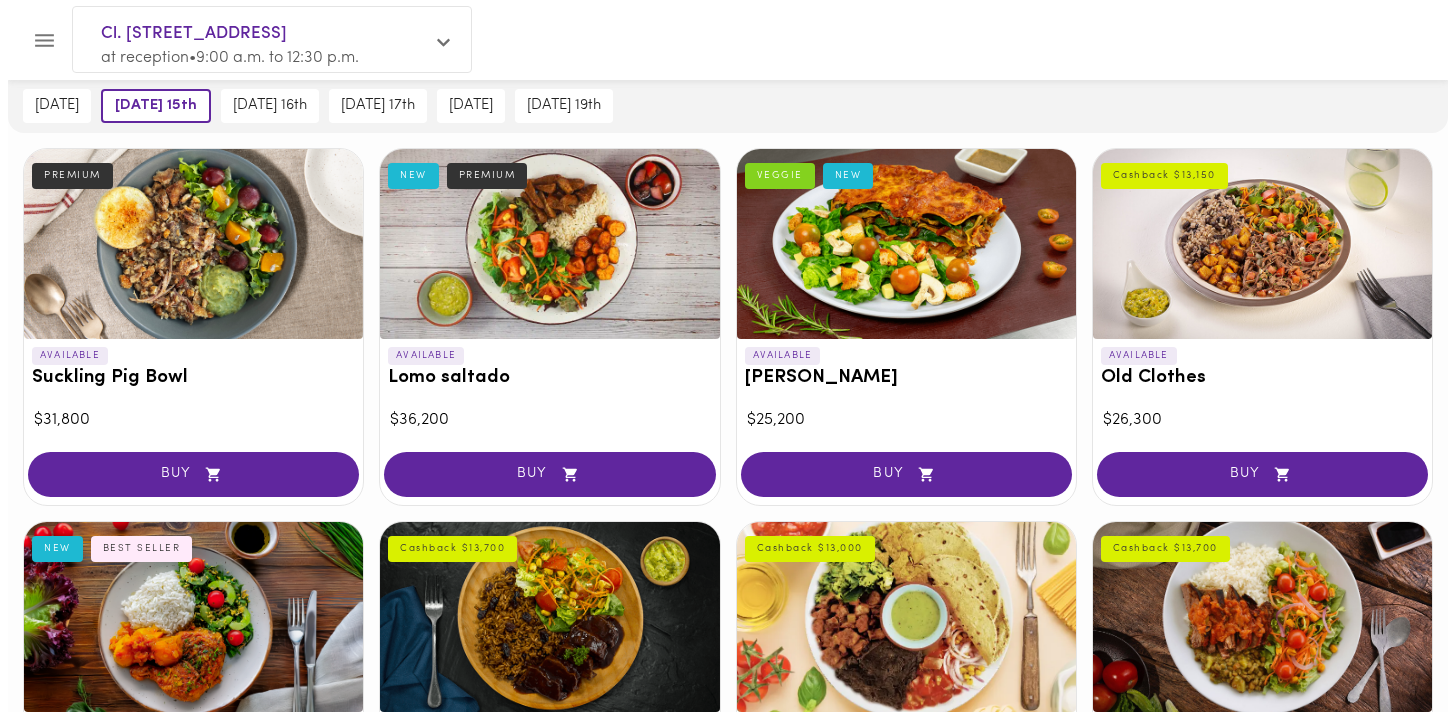 scroll, scrollTop: 431, scrollLeft: 0, axis: vertical 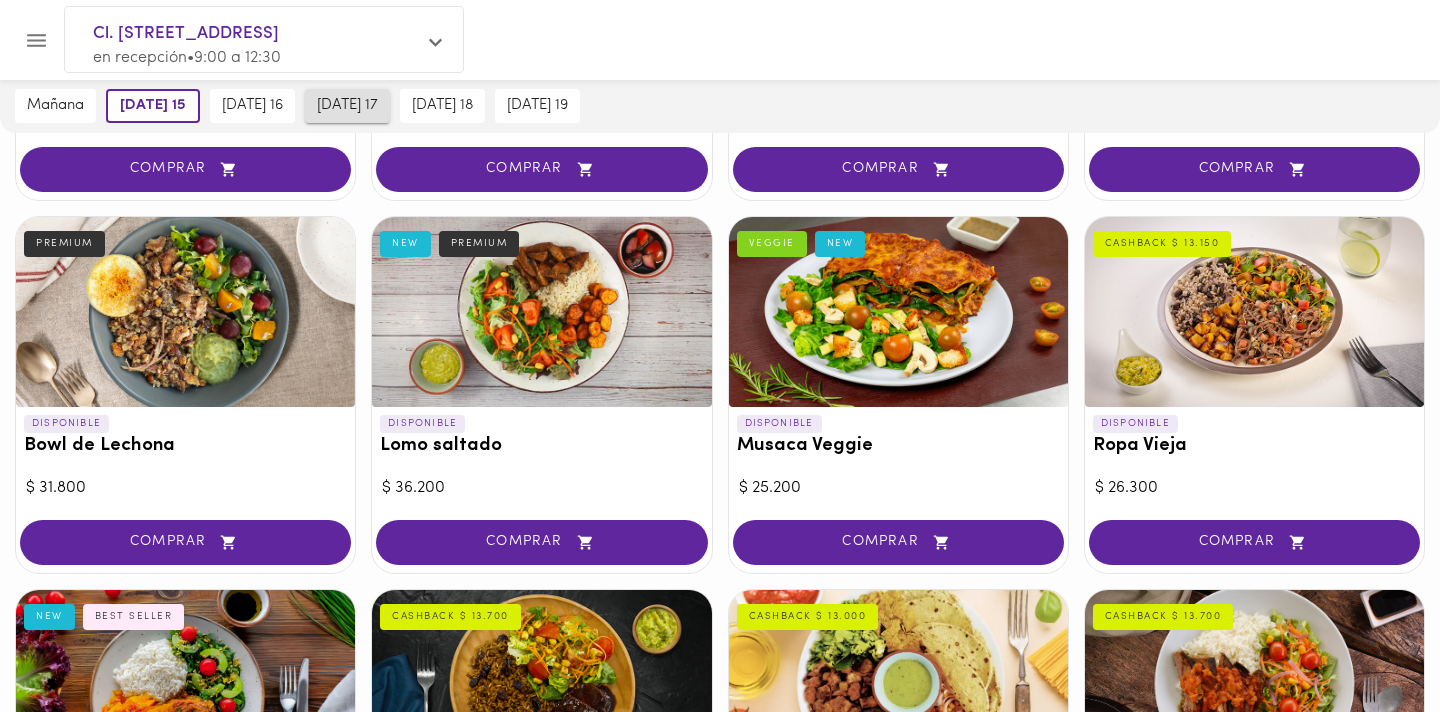 click on "[DATE] 17" at bounding box center [347, 106] 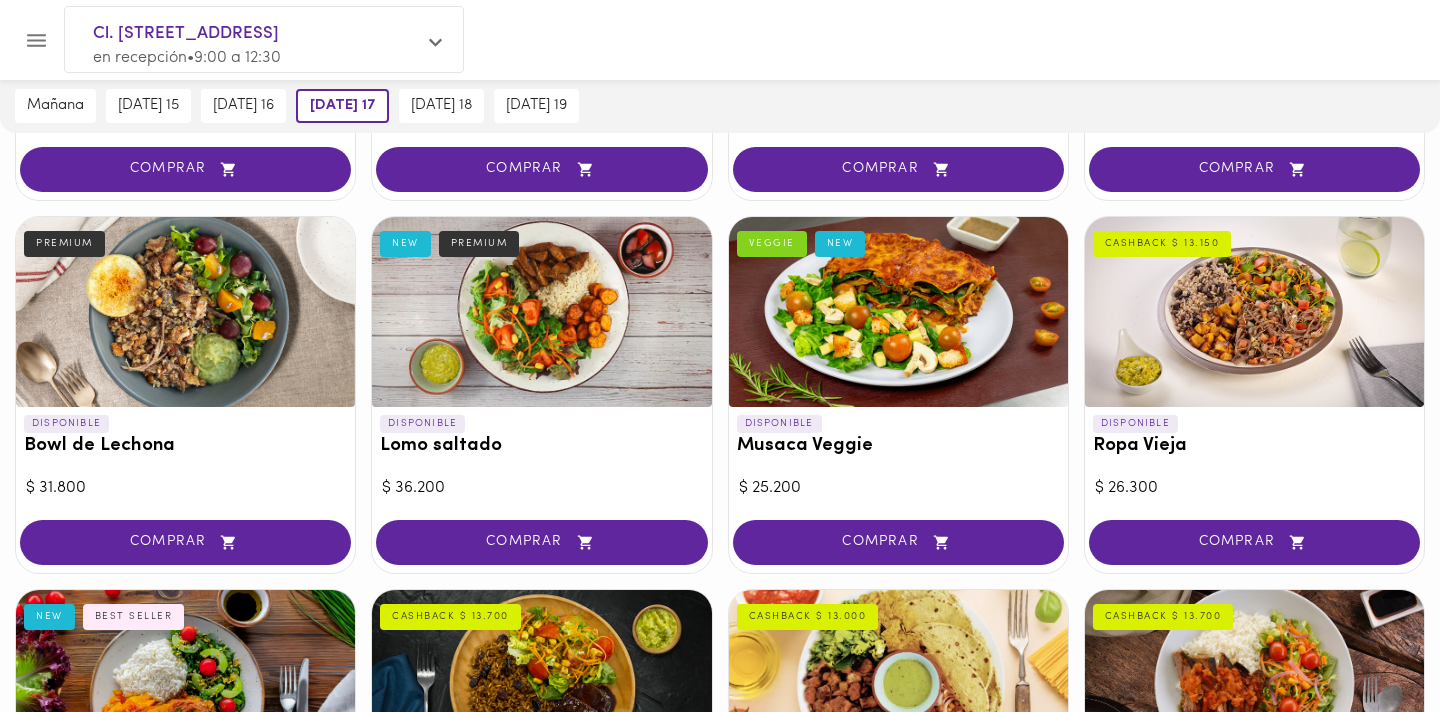 click at bounding box center [1254, 312] 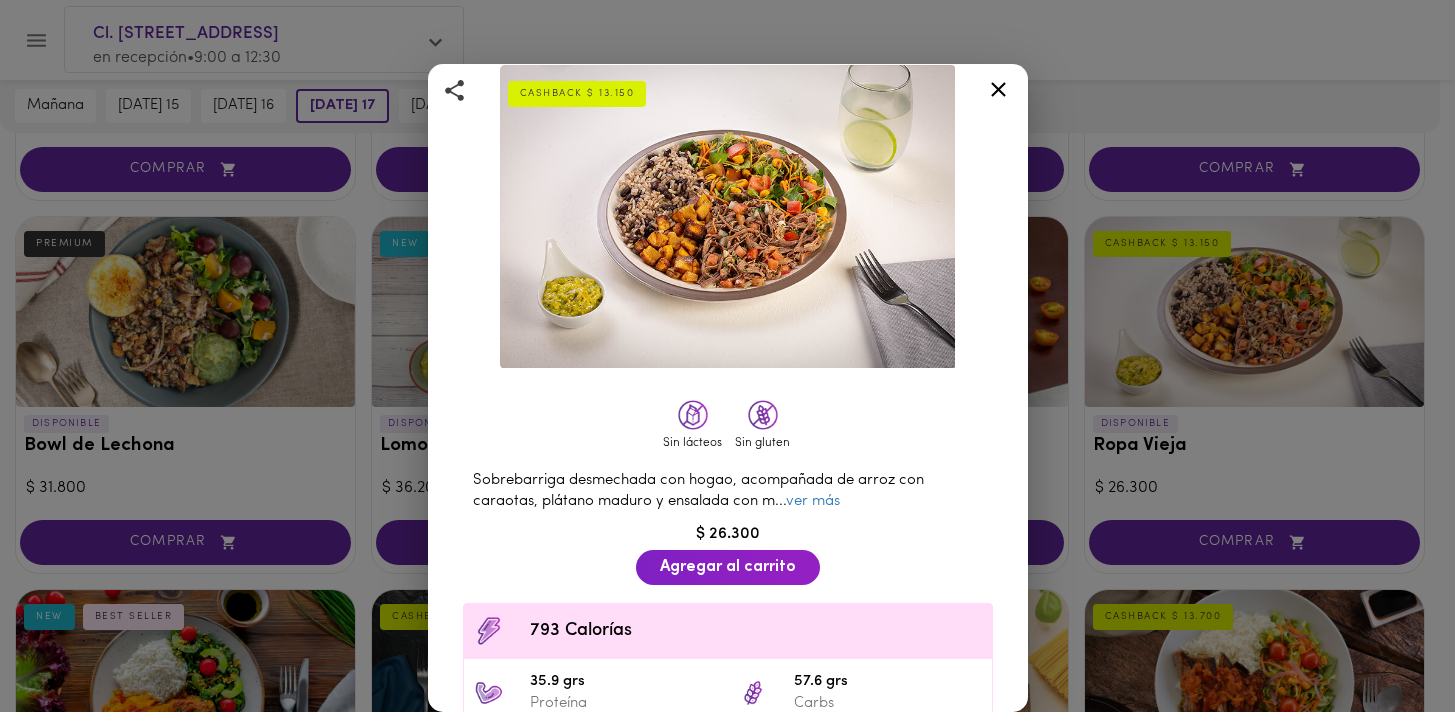 scroll, scrollTop: 110, scrollLeft: 0, axis: vertical 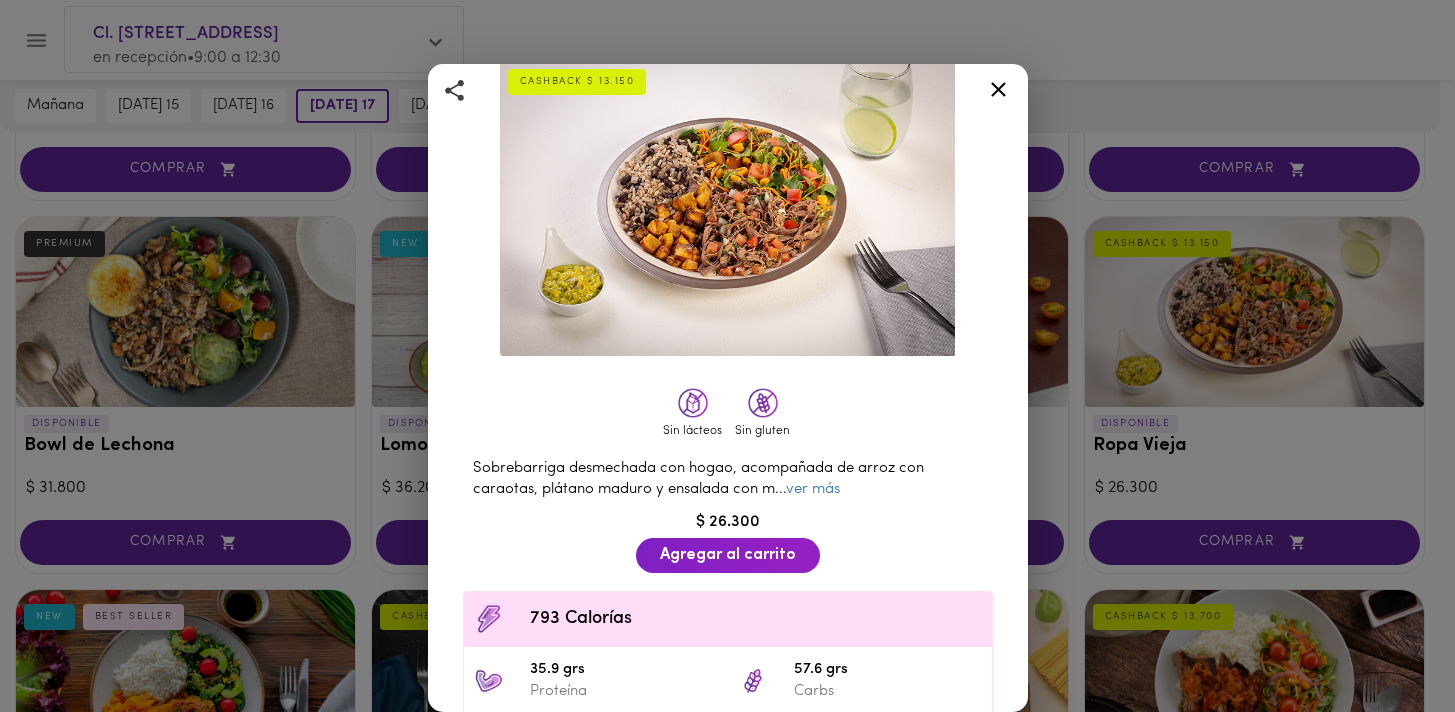 click on "Ropa Vieja   con Arroz Cubano y platano maduro en cubos CASHBACK $ 13.150 Sin lácteos Sin gluten Sobrebarriga desmechada con hogao, acompañada de arroz con caraotas, plátano maduro y ensalada con m ...  ver más $ 26.300 Agregar al carrito 793 Calorías 35.9 grs Proteína 57.6 grs Carbs 46.4 grs Grasa 162.0 Sodio Ingredientes Posta de descargue, Pasta ajo artesanal, Laurel, Apio, Cebolla cabezona blanca, Cebolla larga, Aceit ...  ver más" at bounding box center [727, 356] 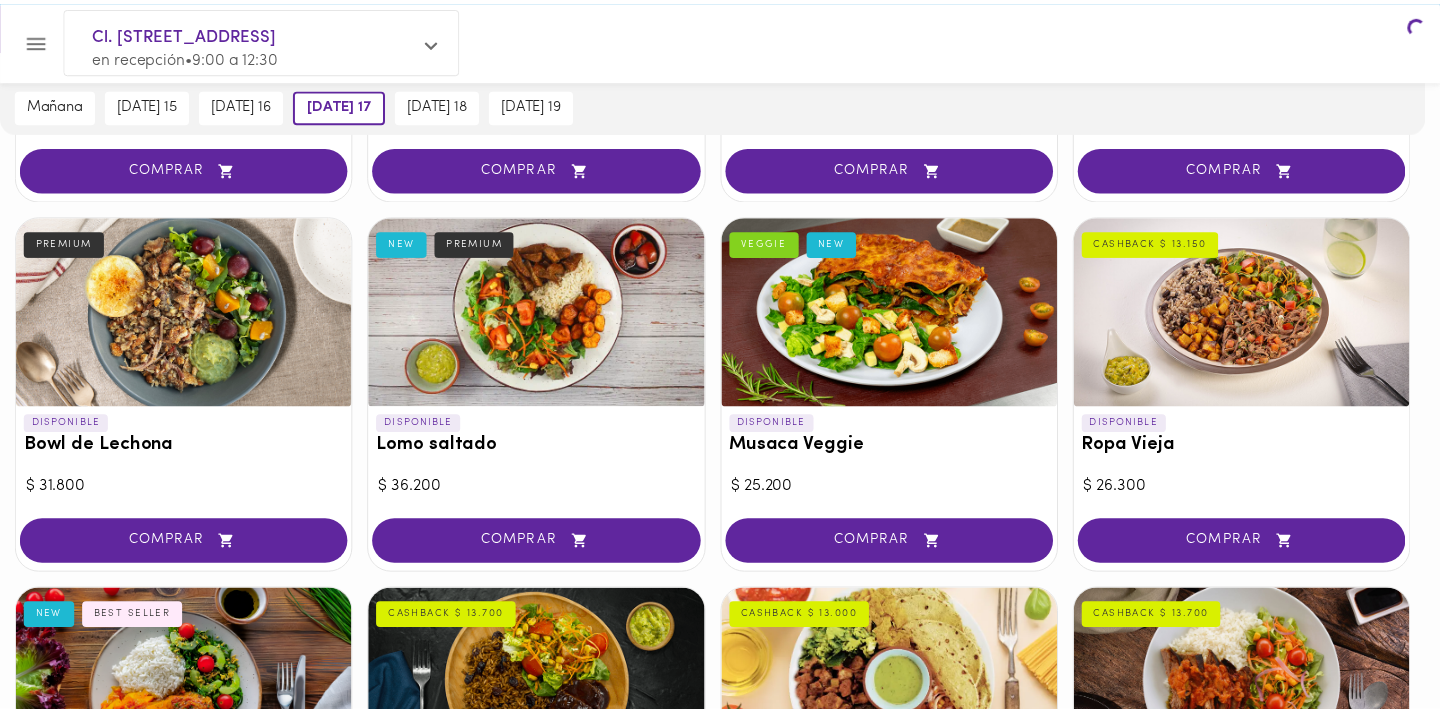 scroll, scrollTop: 0, scrollLeft: 0, axis: both 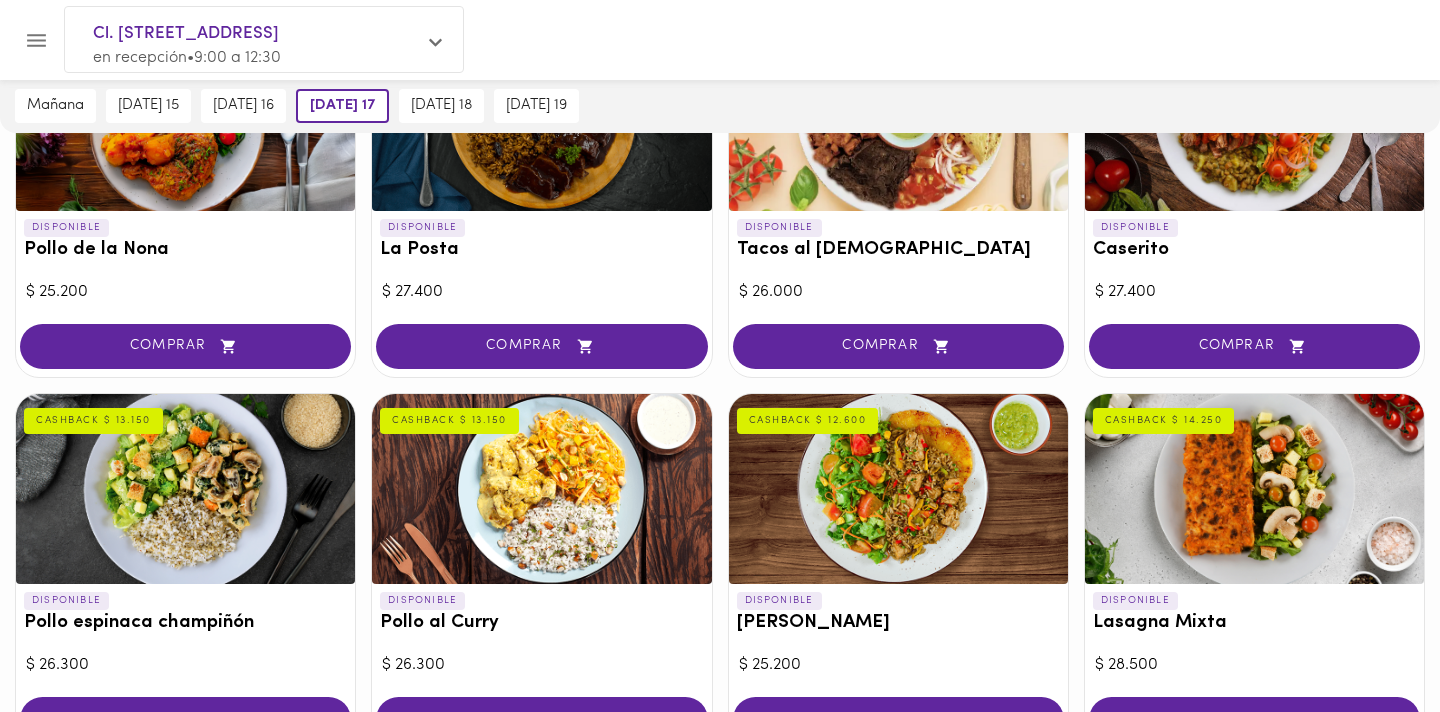 click on "Pollo espinaca champiñón" at bounding box center [185, 623] 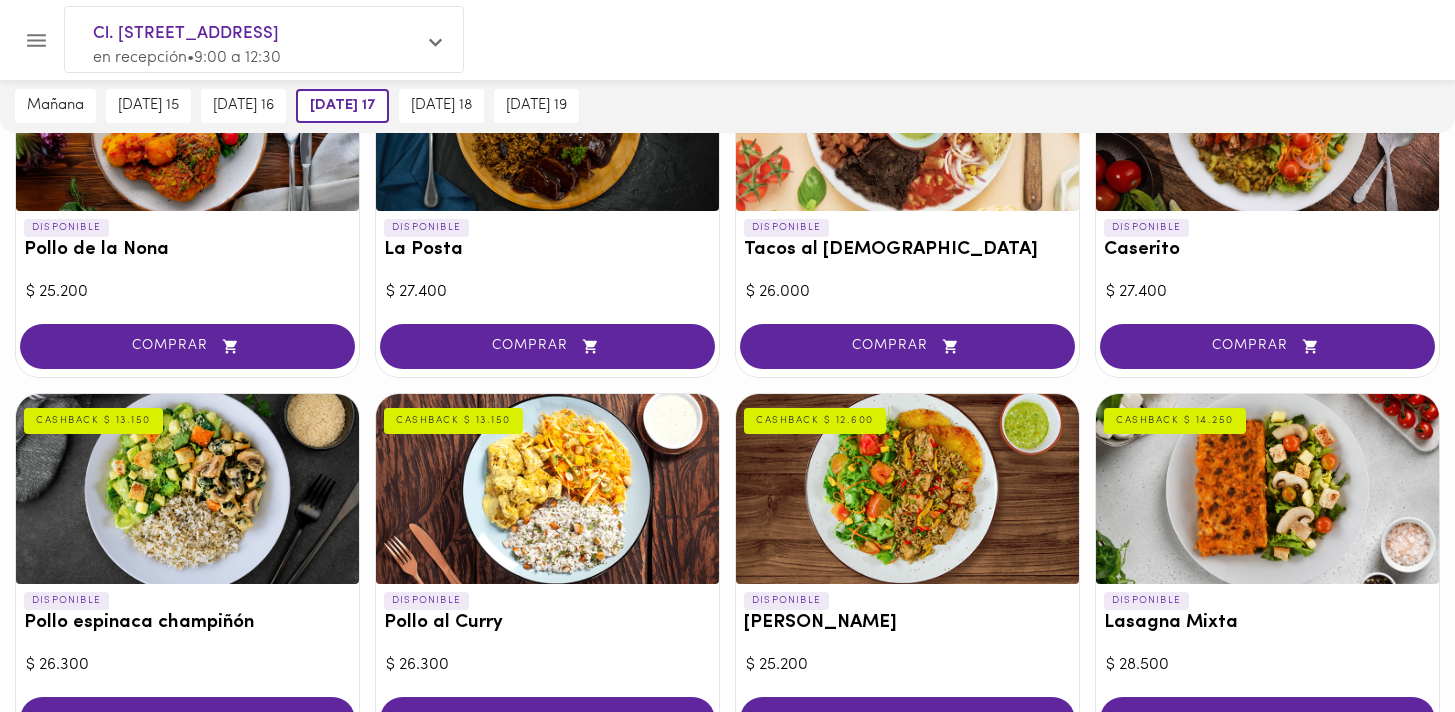 click at bounding box center (727, 1068) 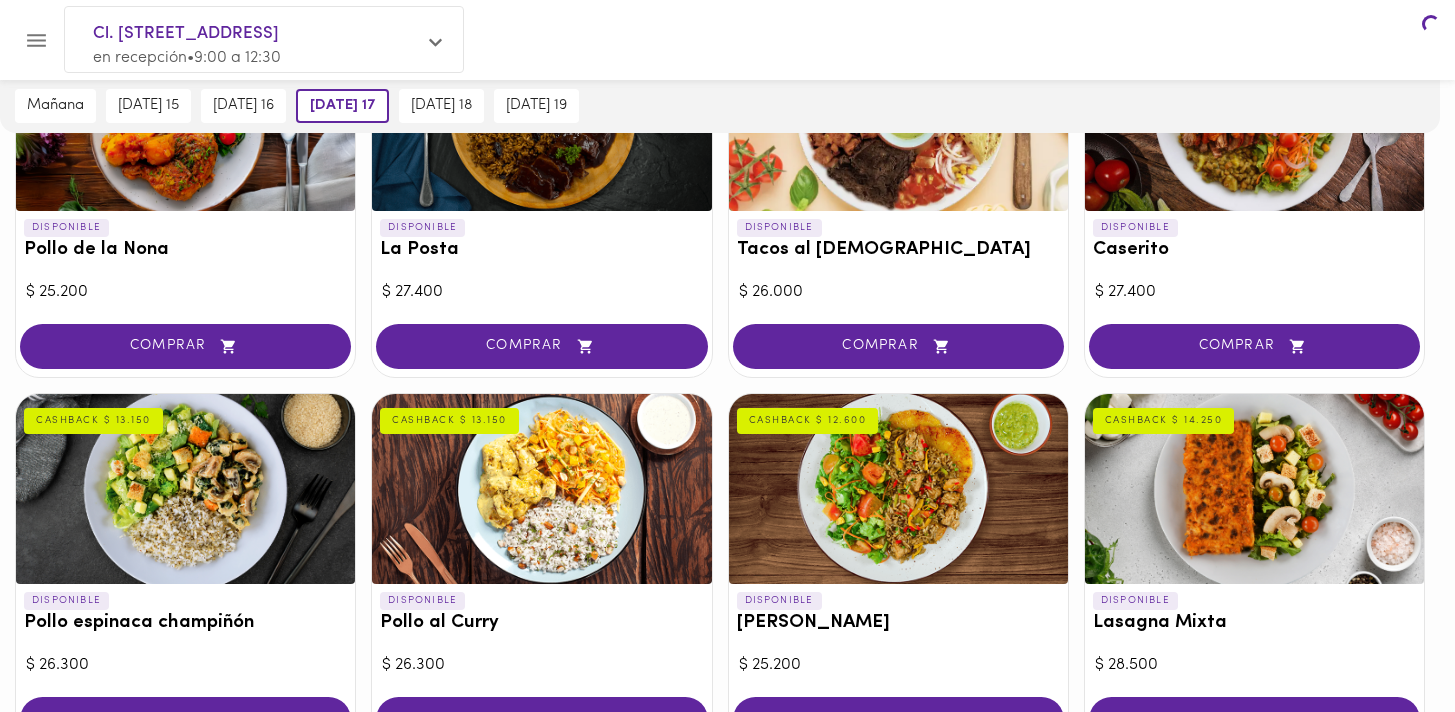 click at bounding box center (727, 1067) 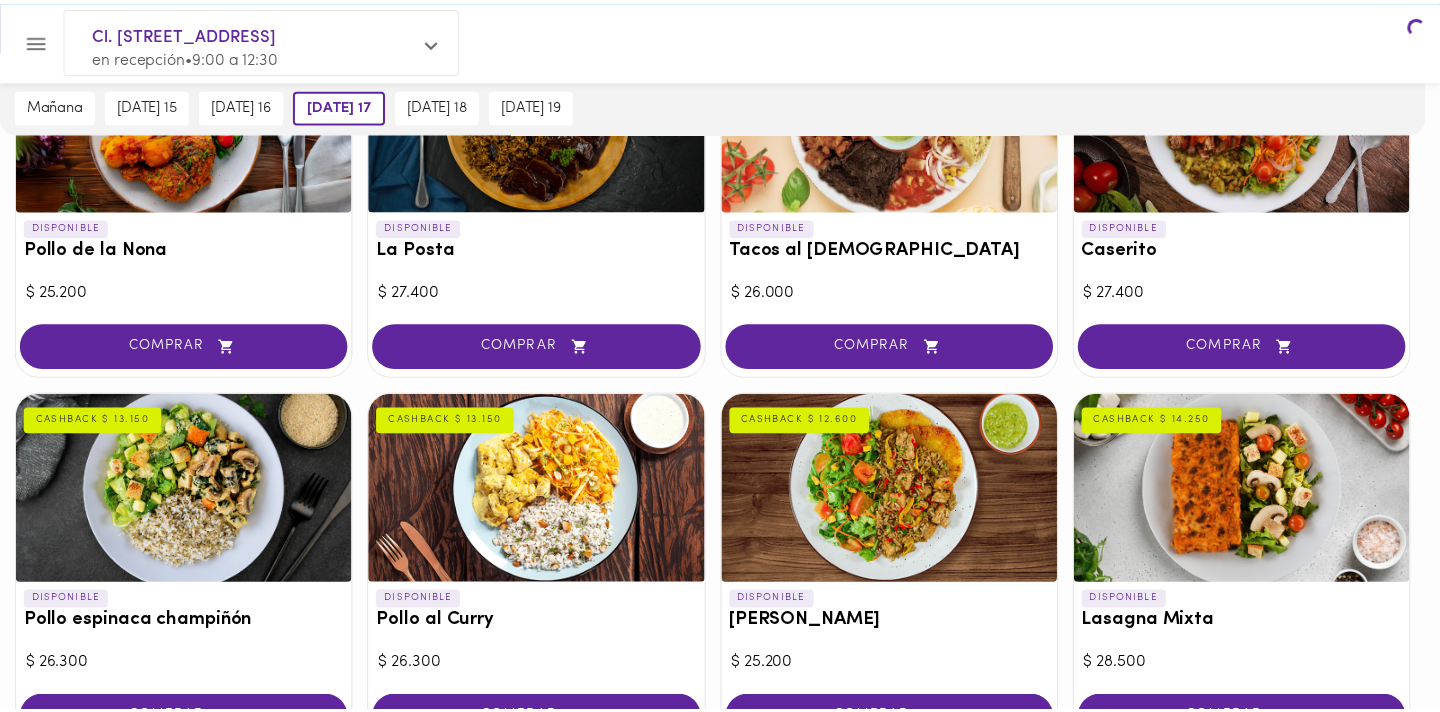 scroll, scrollTop: 0, scrollLeft: 0, axis: both 